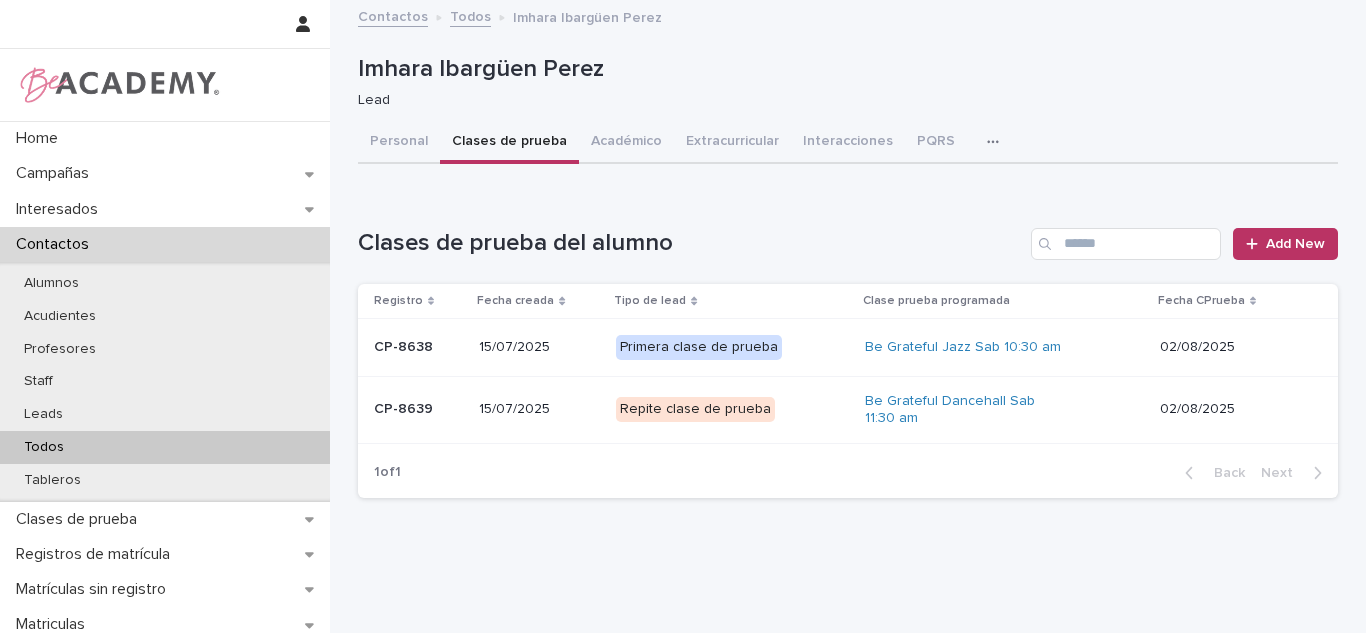 scroll, scrollTop: 0, scrollLeft: 0, axis: both 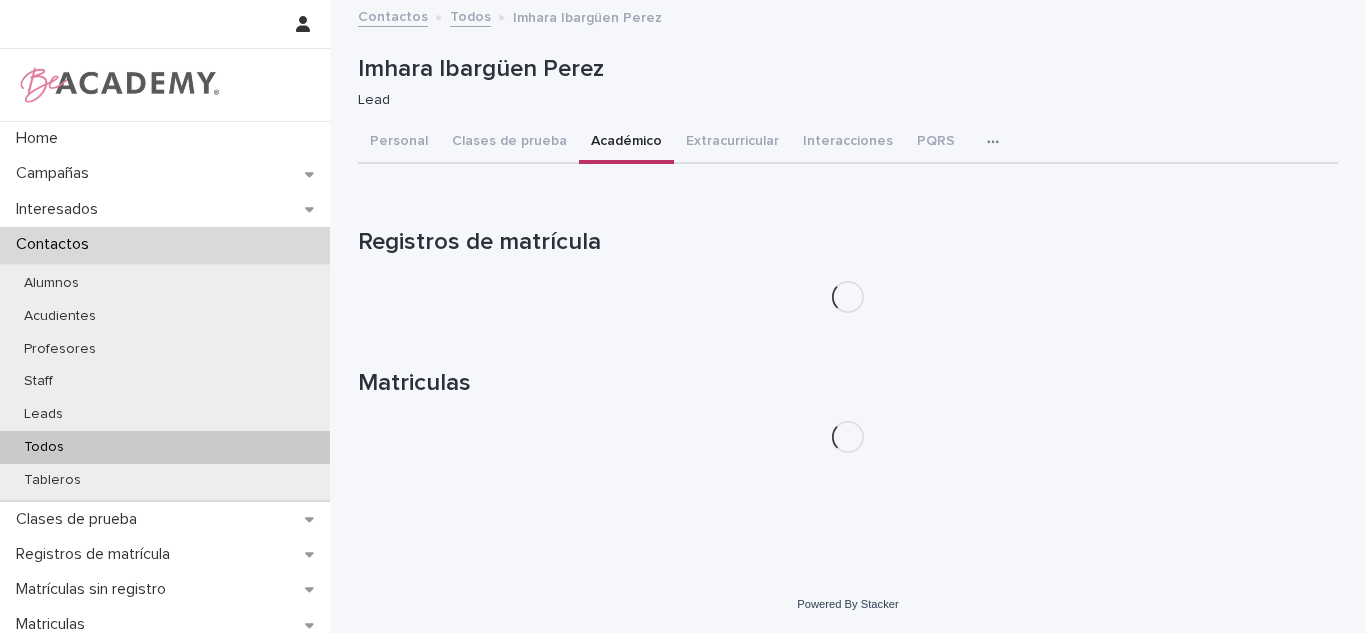 click on "Académico" at bounding box center [626, 143] 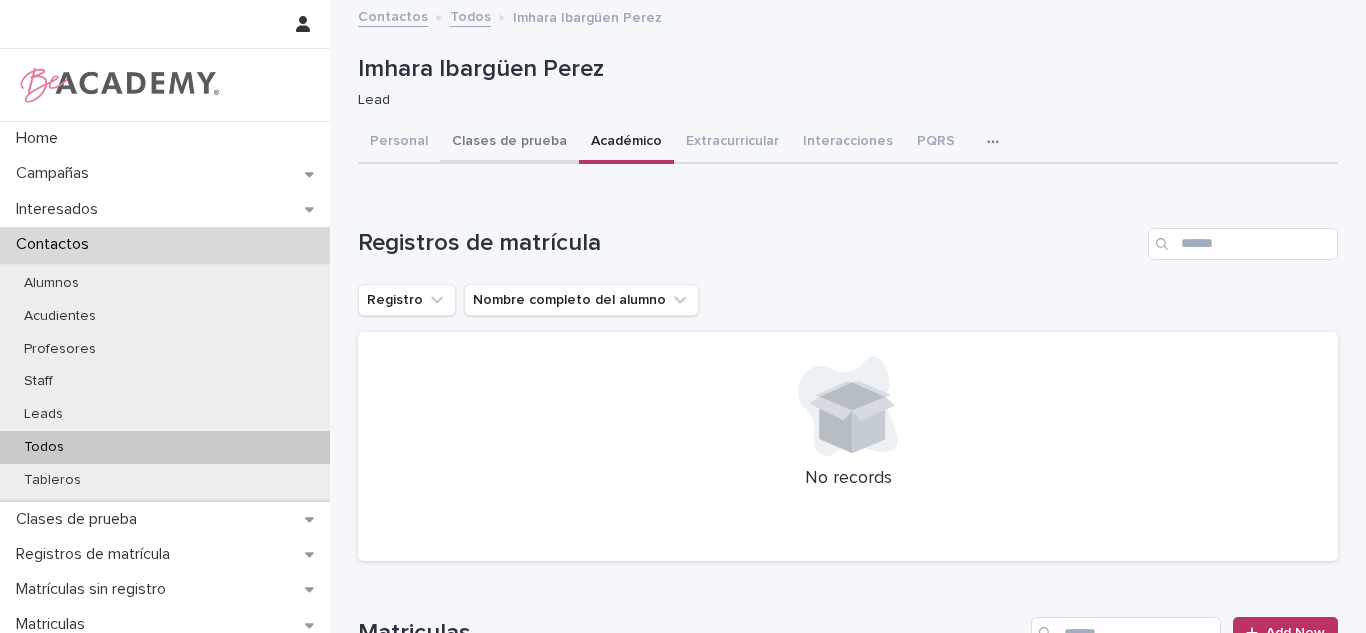click on "Clases de prueba" at bounding box center [509, 143] 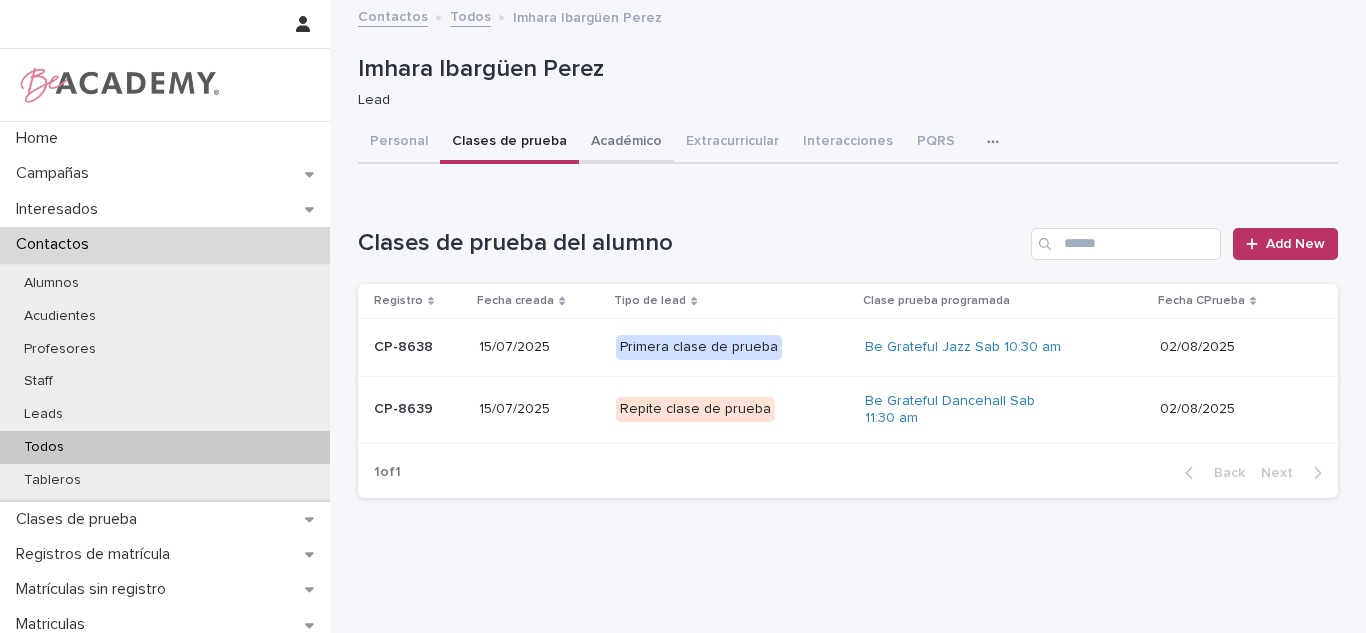 click on "Académico" at bounding box center (626, 143) 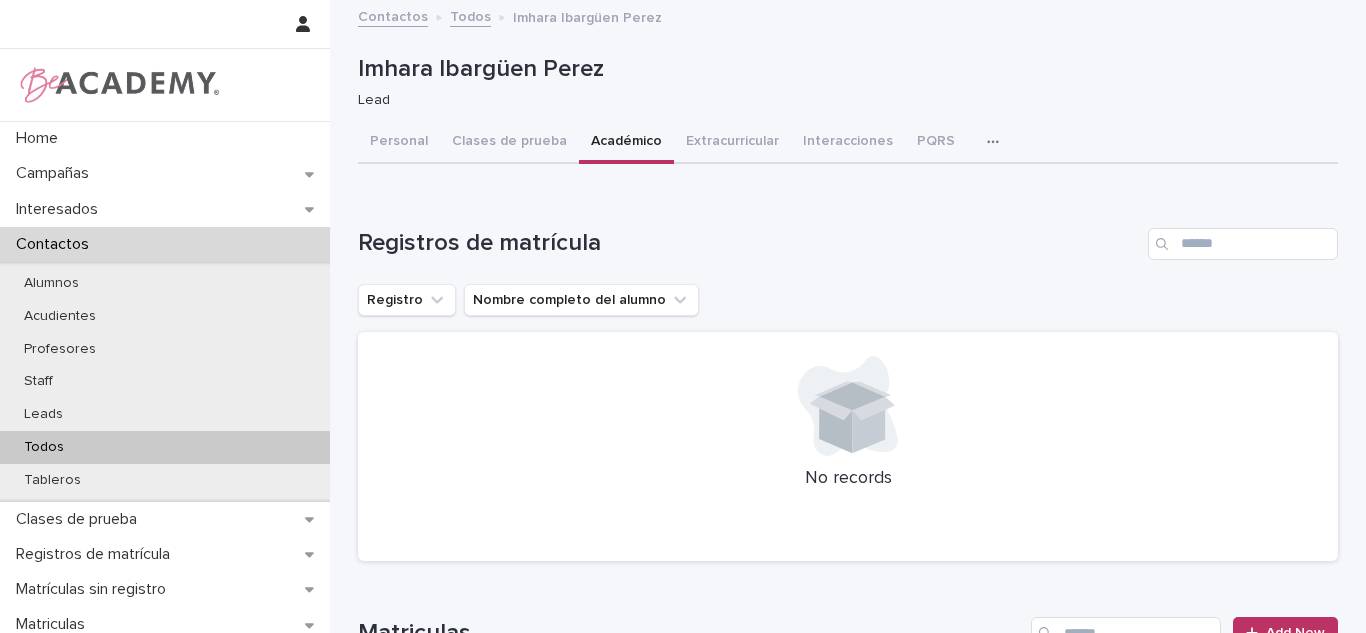 click on "Académico" at bounding box center [626, 143] 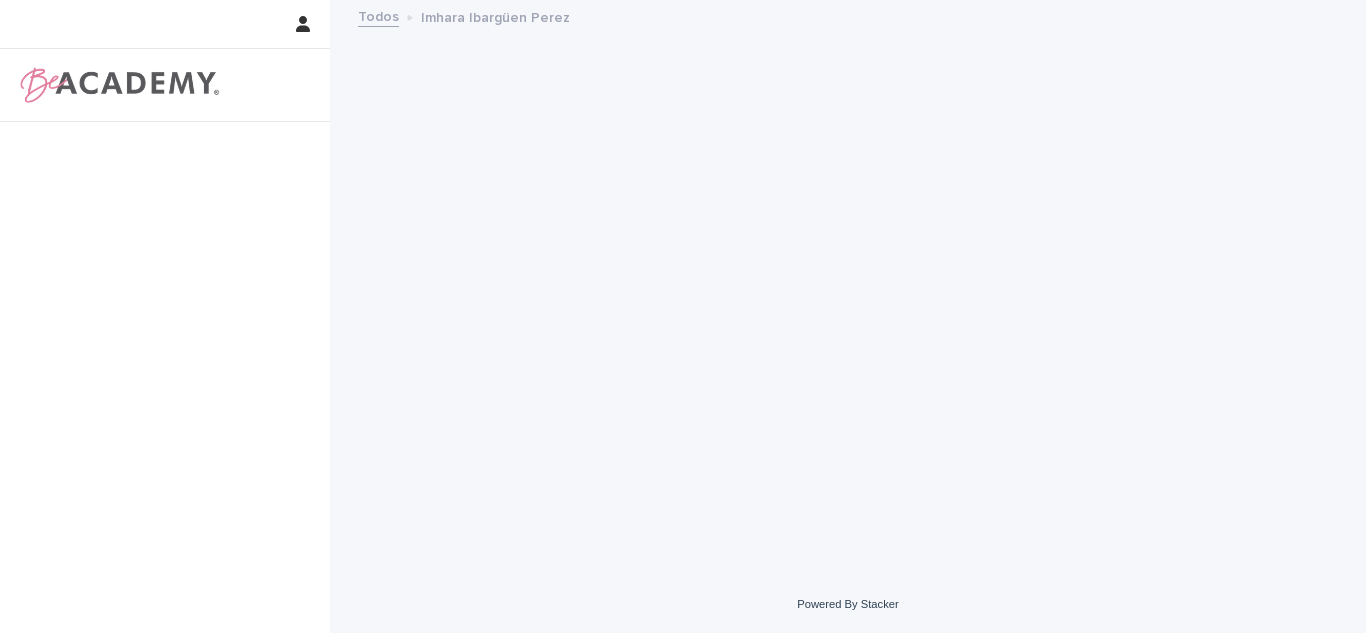 scroll, scrollTop: 0, scrollLeft: 0, axis: both 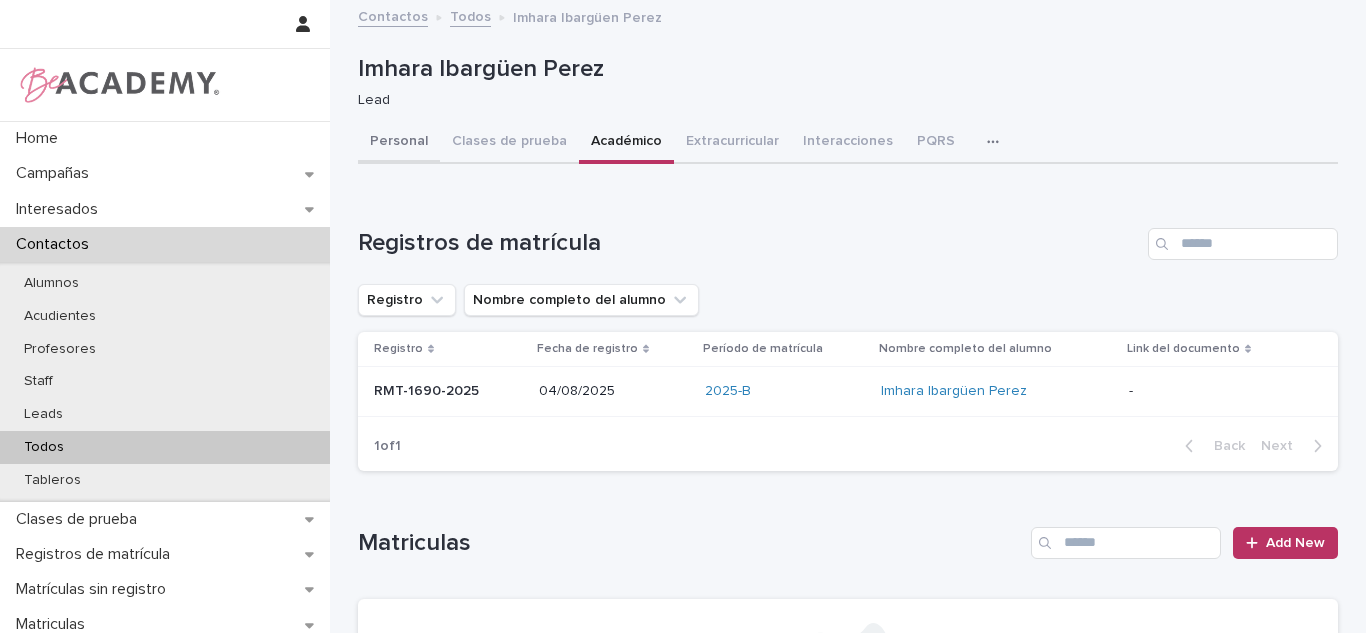 click on "Personal" at bounding box center (399, 143) 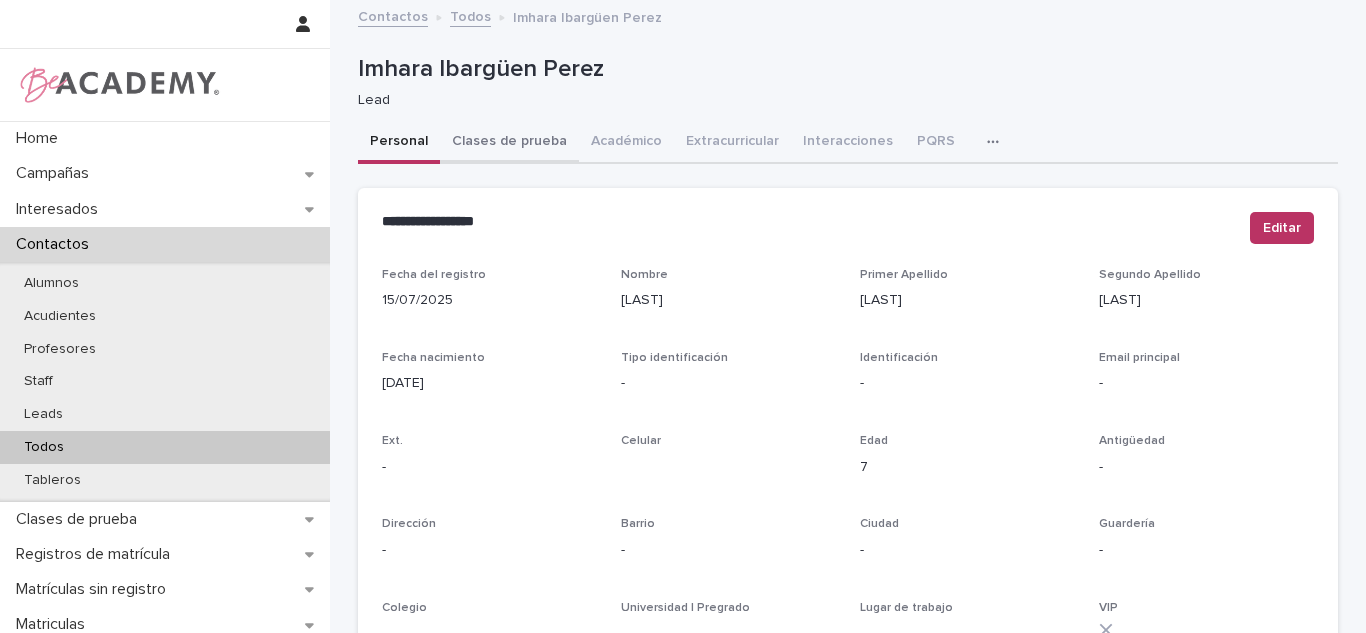 click on "Clases de prueba" at bounding box center [509, 143] 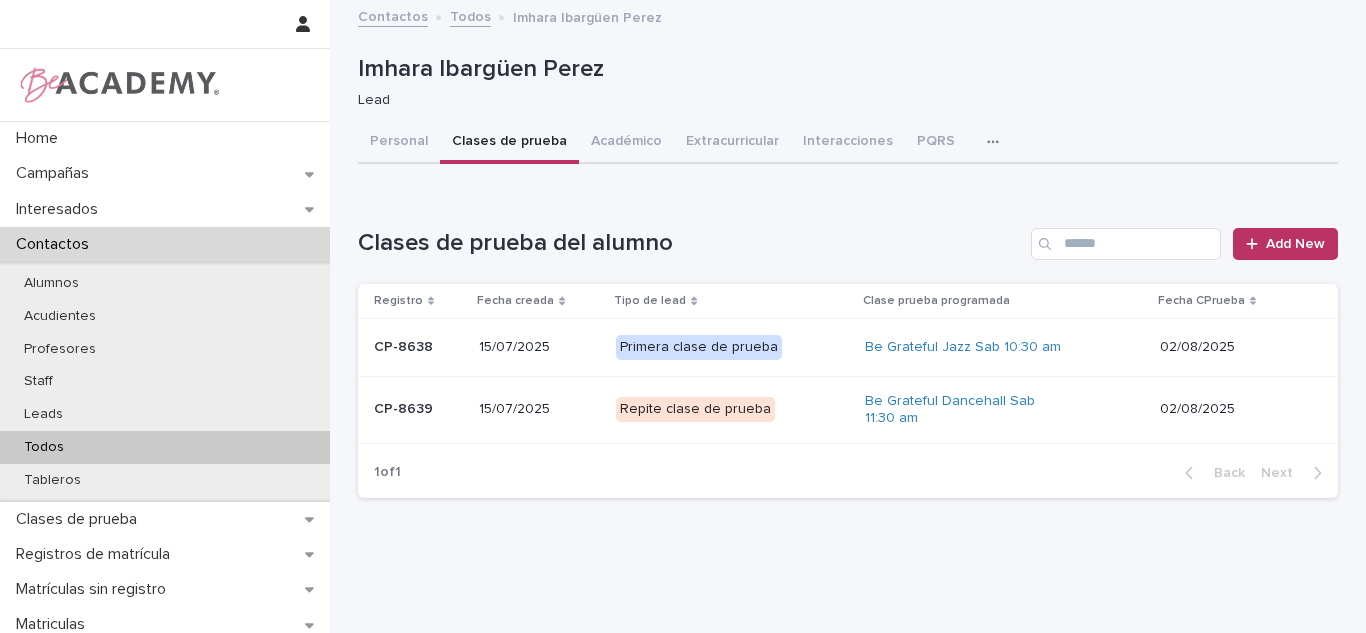 click on "Primera clase de prueba" at bounding box center [732, 348] 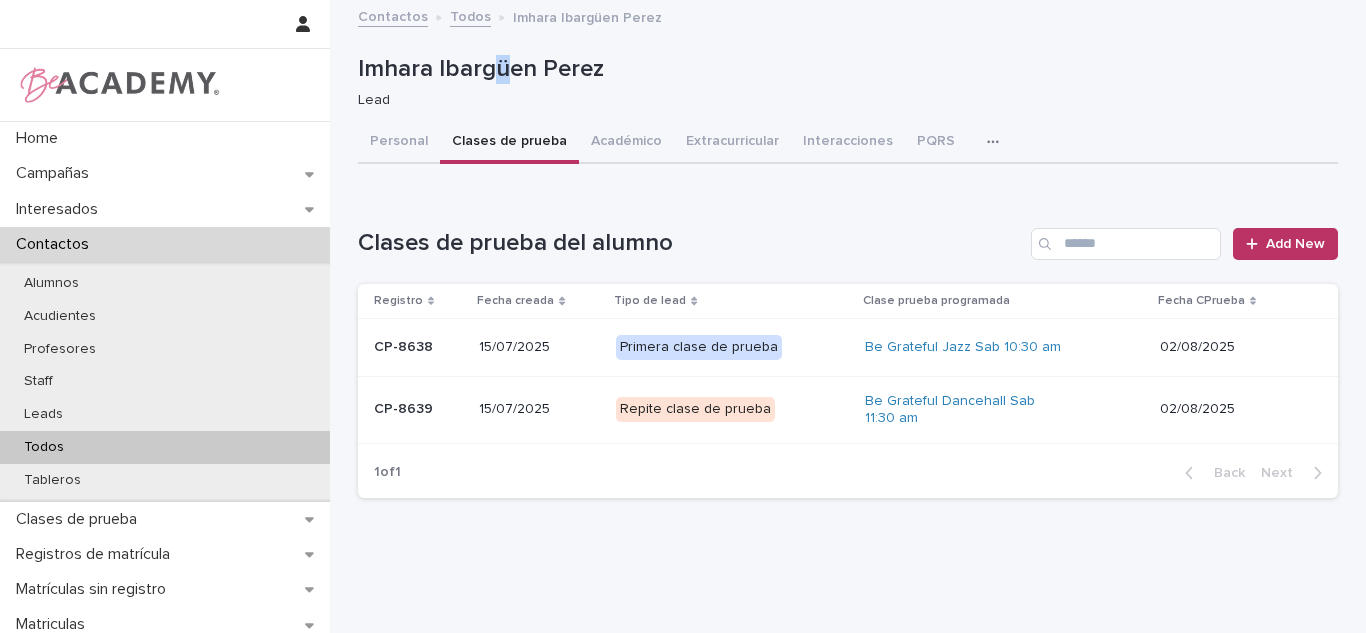 drag, startPoint x: 506, startPoint y: 69, endPoint x: 483, endPoint y: 68, distance: 23.021729 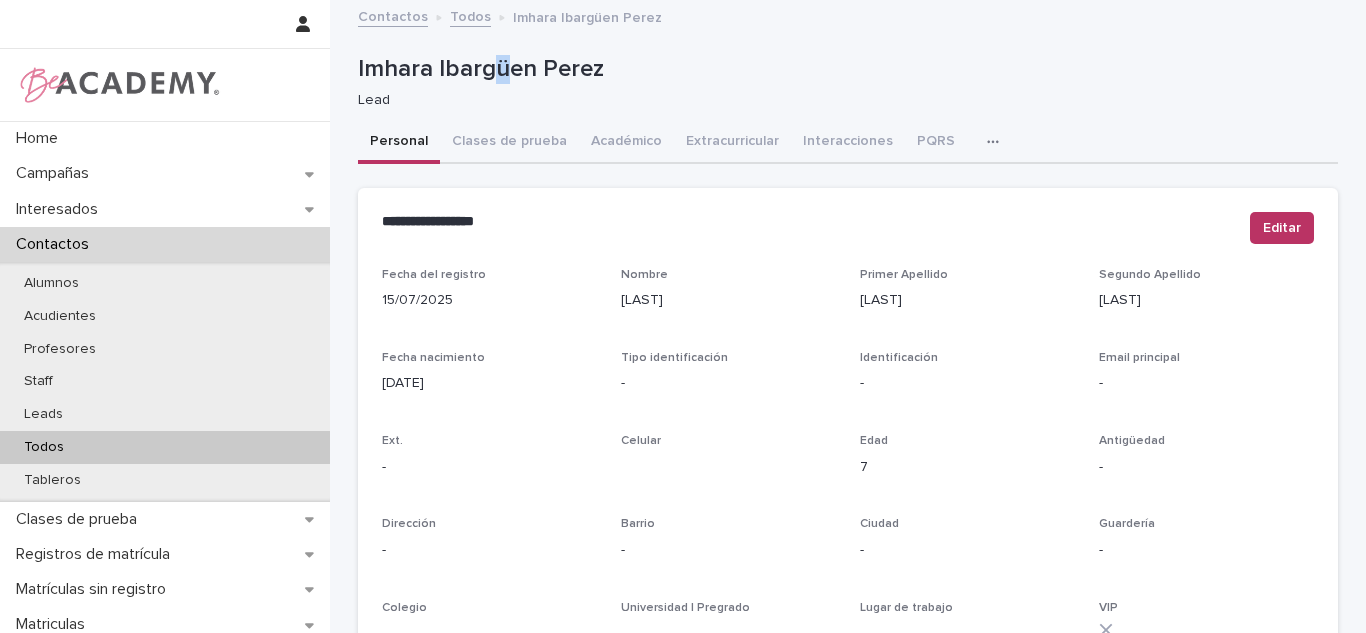 click on "Personal" at bounding box center [399, 143] 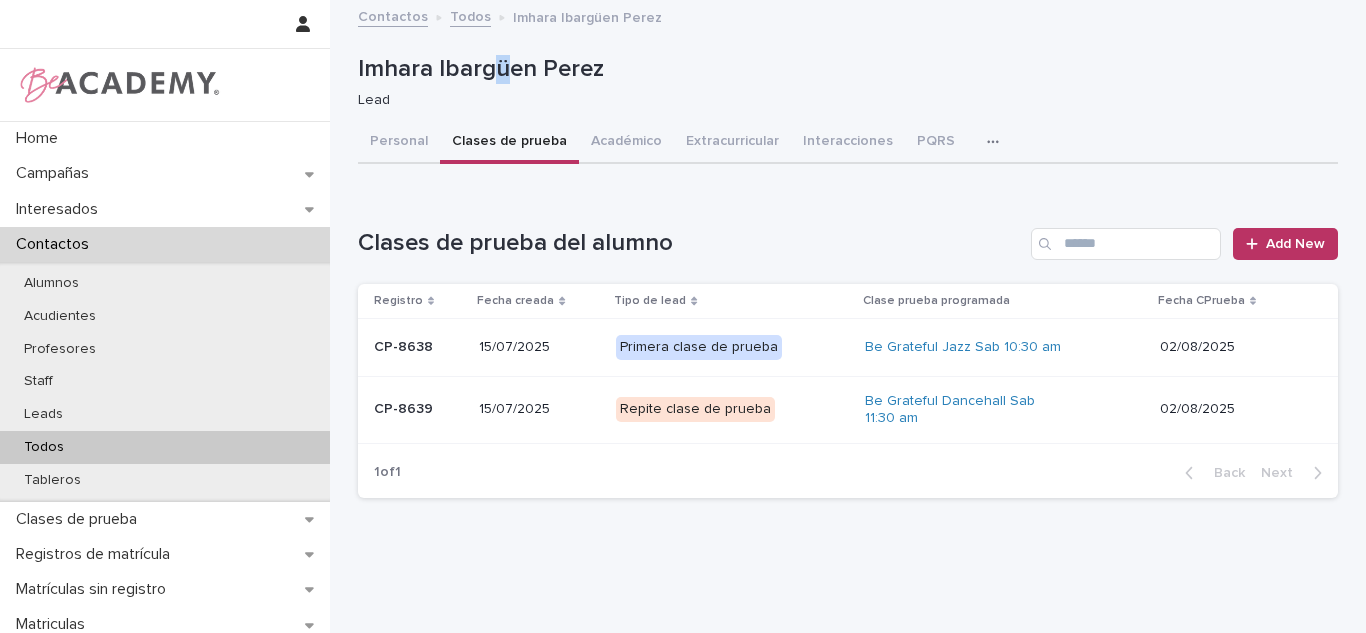 click on "Clases de prueba" at bounding box center [509, 143] 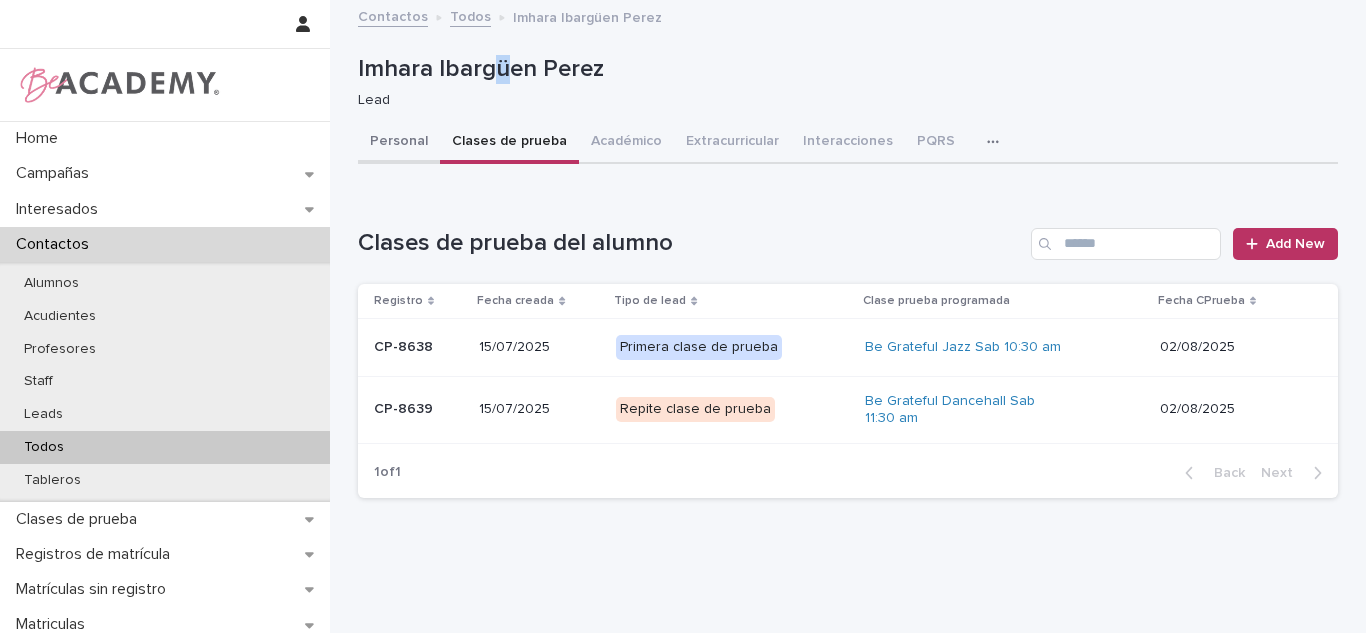 click on "Personal" at bounding box center (399, 143) 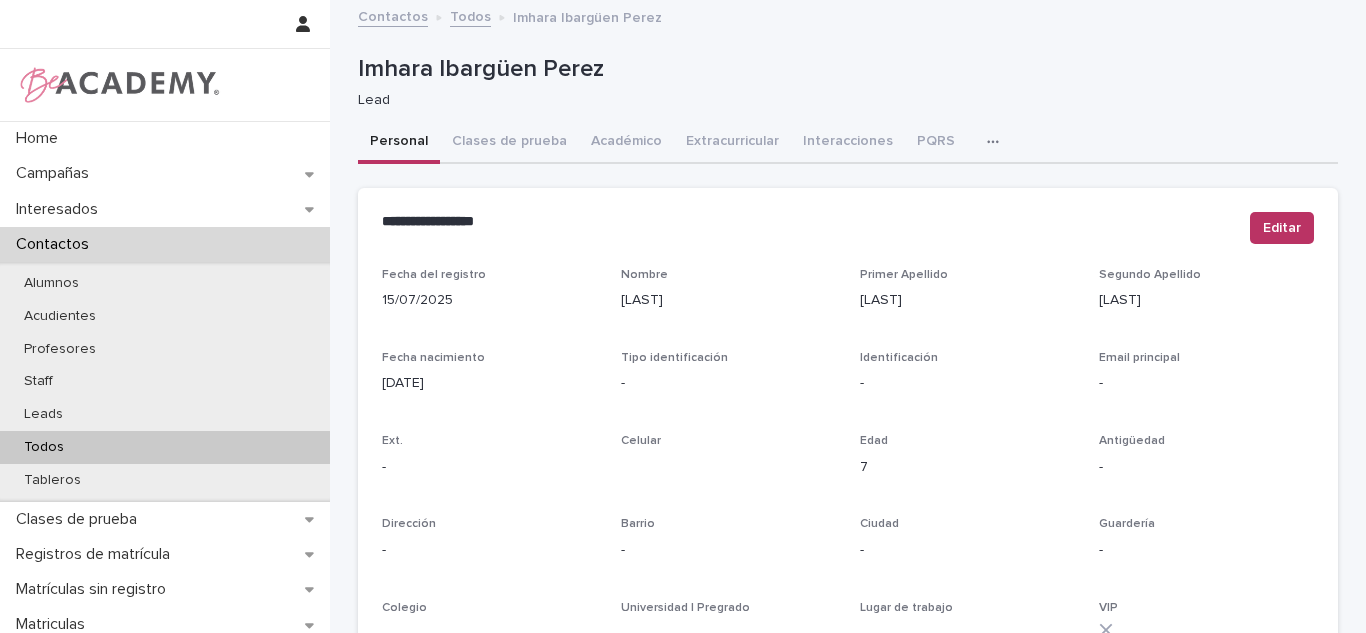 click on "Imhara Ibargüen Perez" at bounding box center (844, 69) 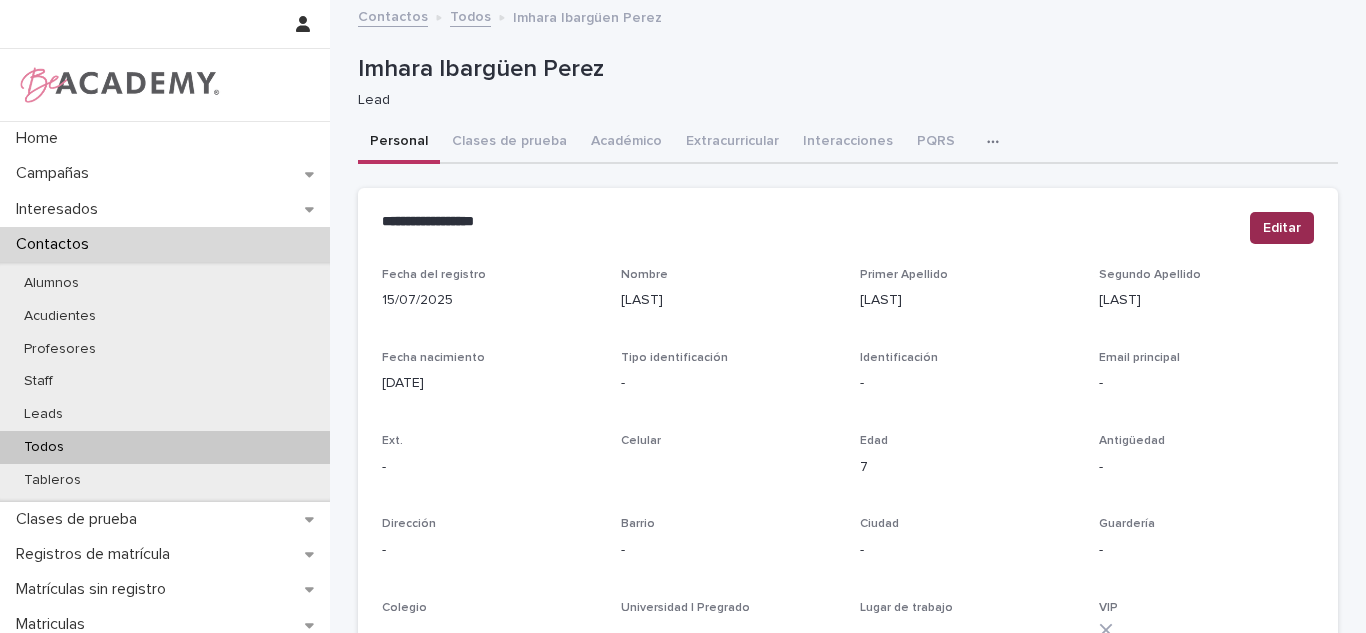click on "Editar" at bounding box center [1282, 228] 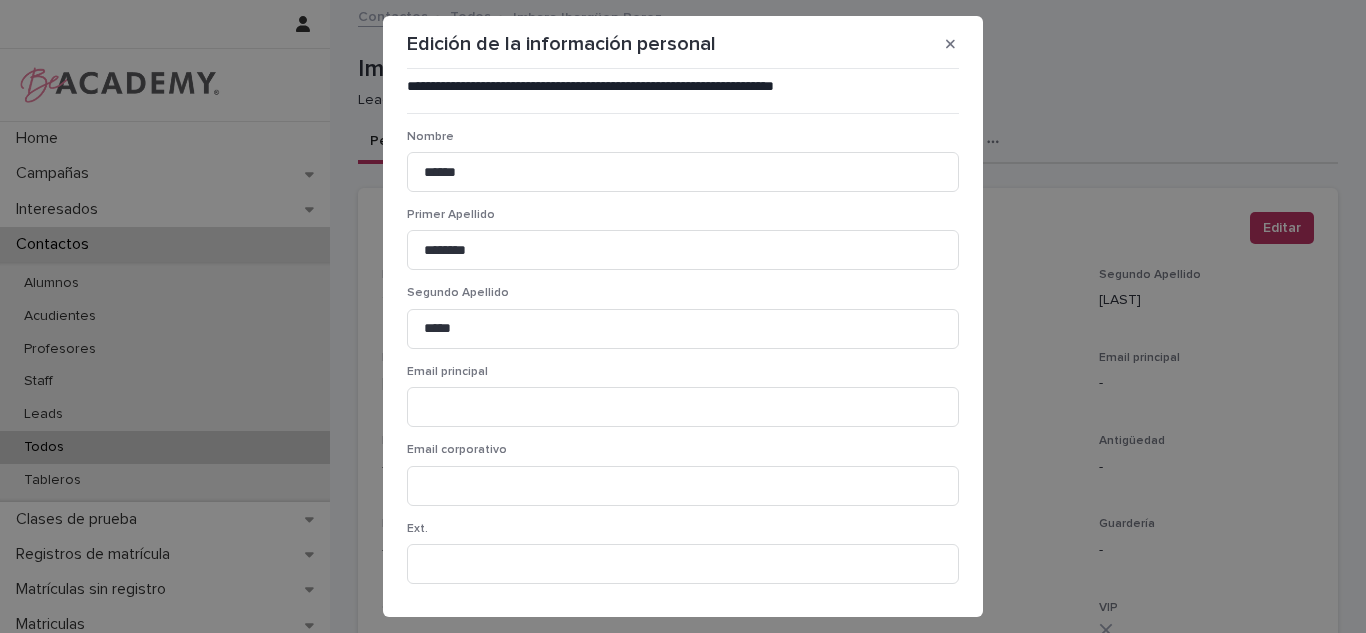 click on "**********" at bounding box center (683, 316) 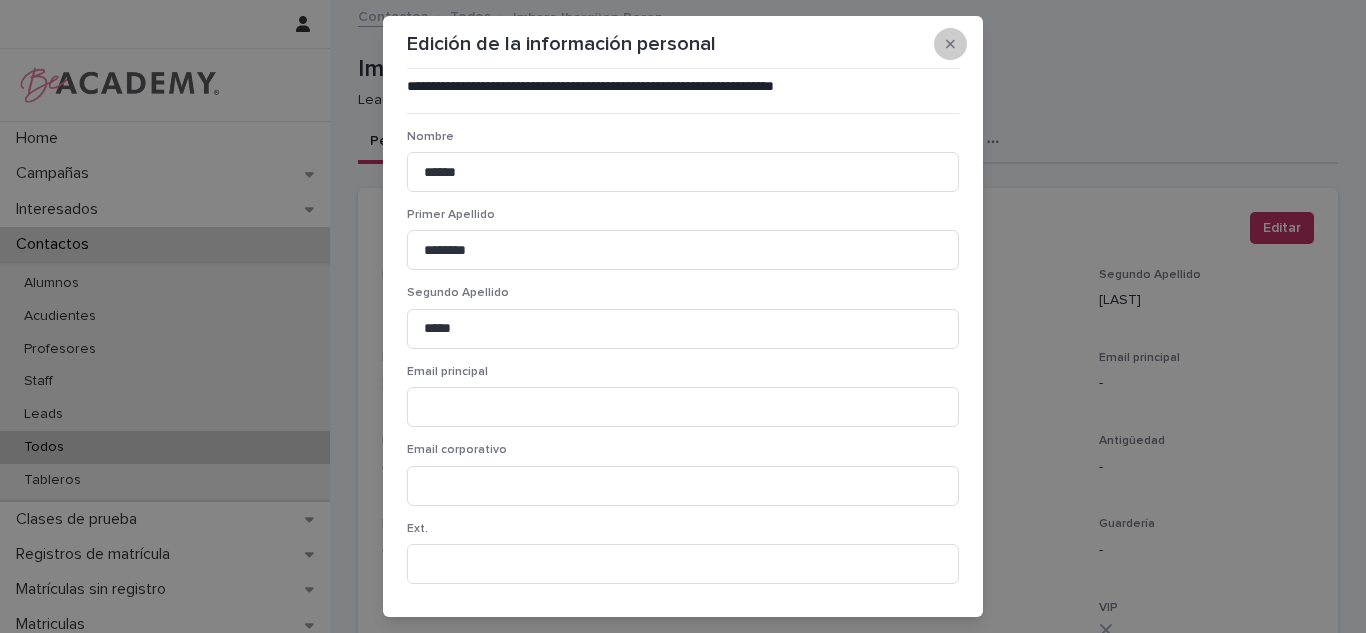 click at bounding box center (950, 44) 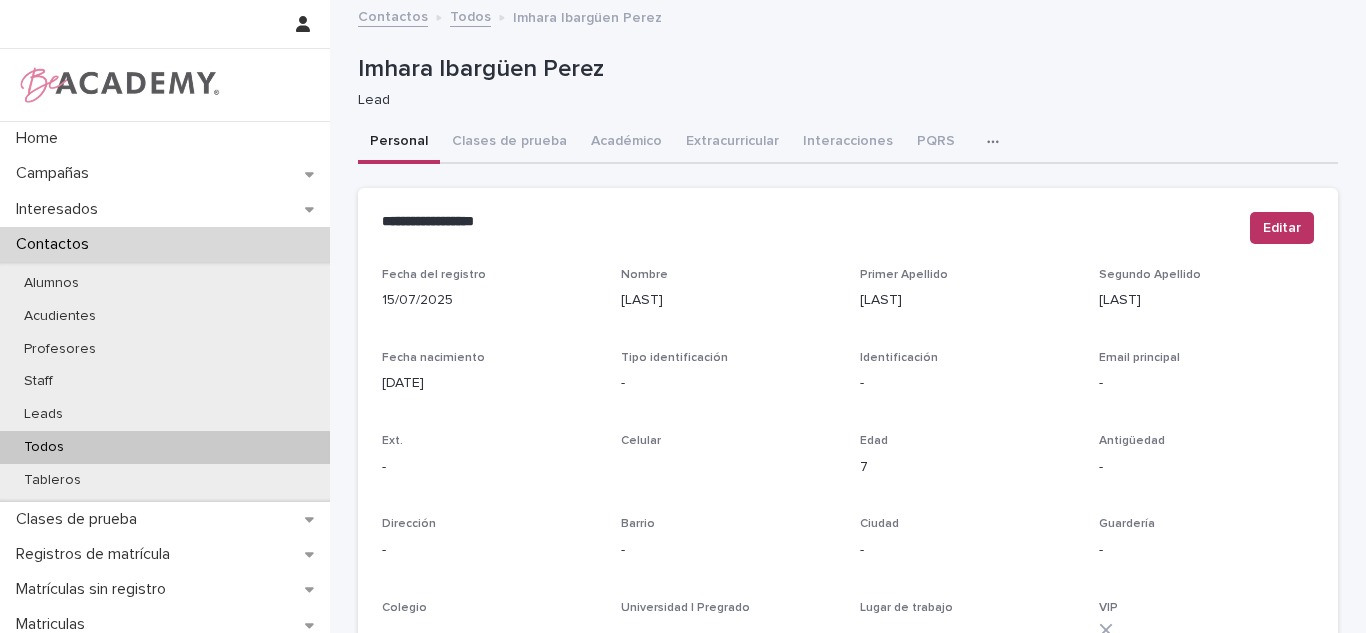 click on "Todos" at bounding box center (165, 447) 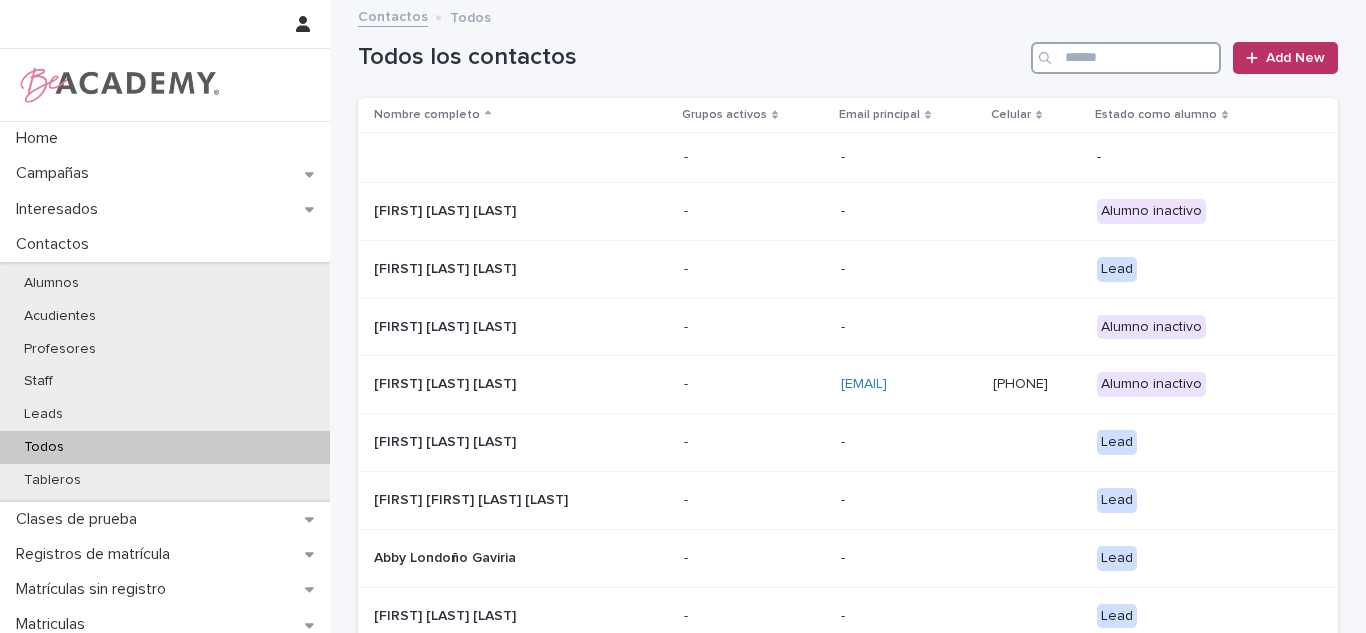 click at bounding box center [1126, 58] 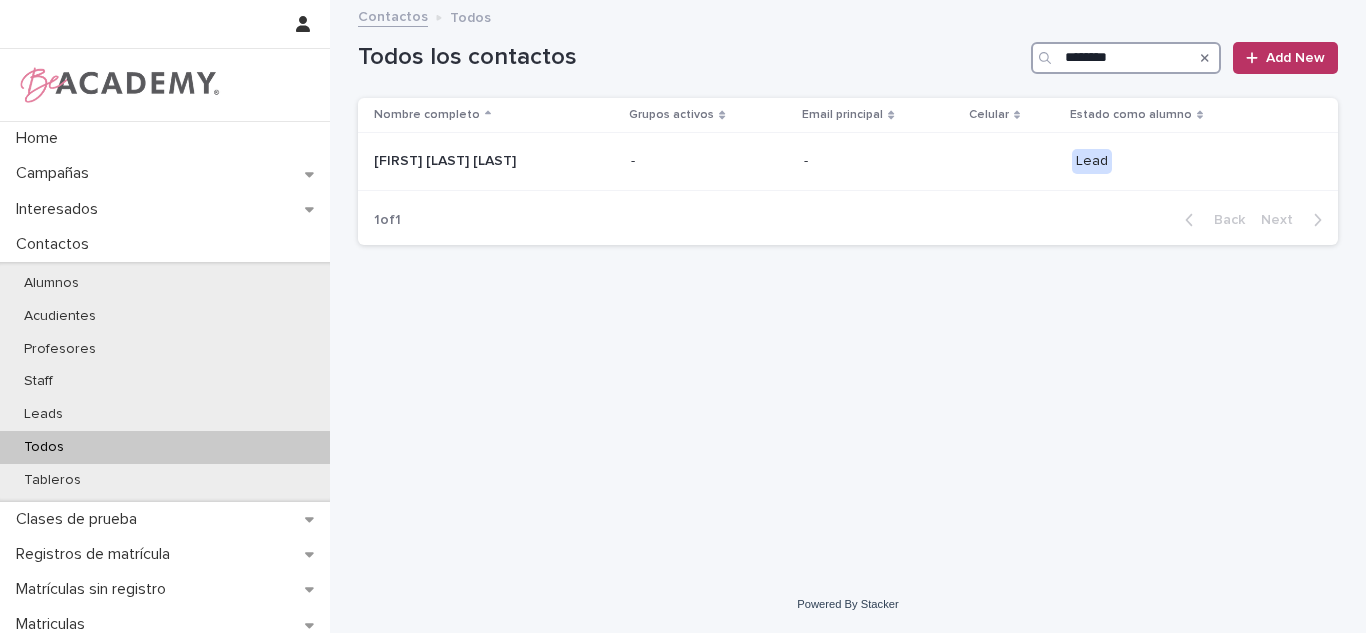 type on "********" 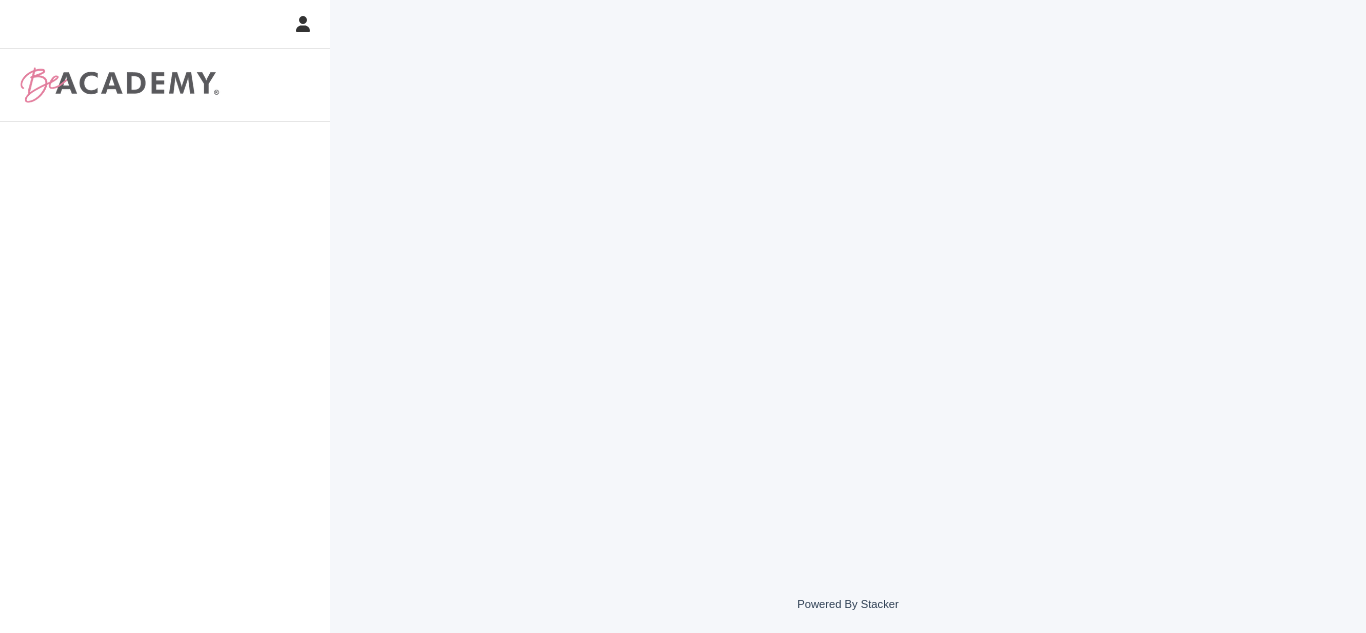 scroll, scrollTop: 0, scrollLeft: 0, axis: both 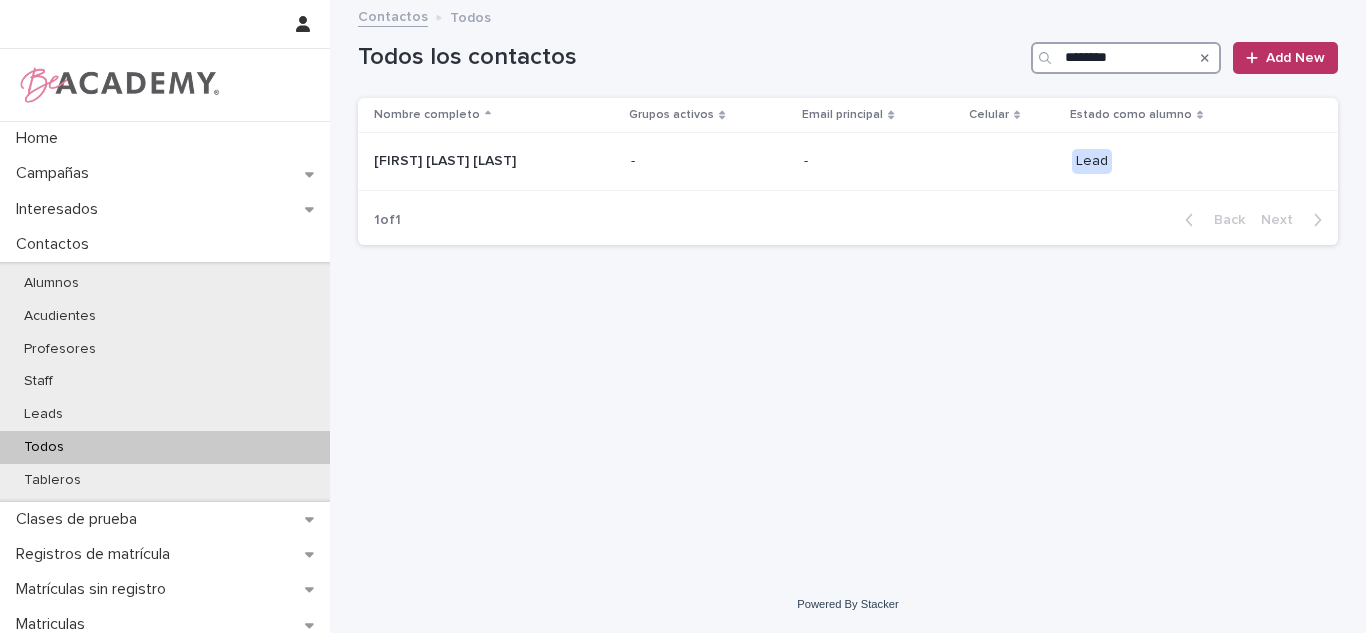 click on "********" at bounding box center [1126, 58] 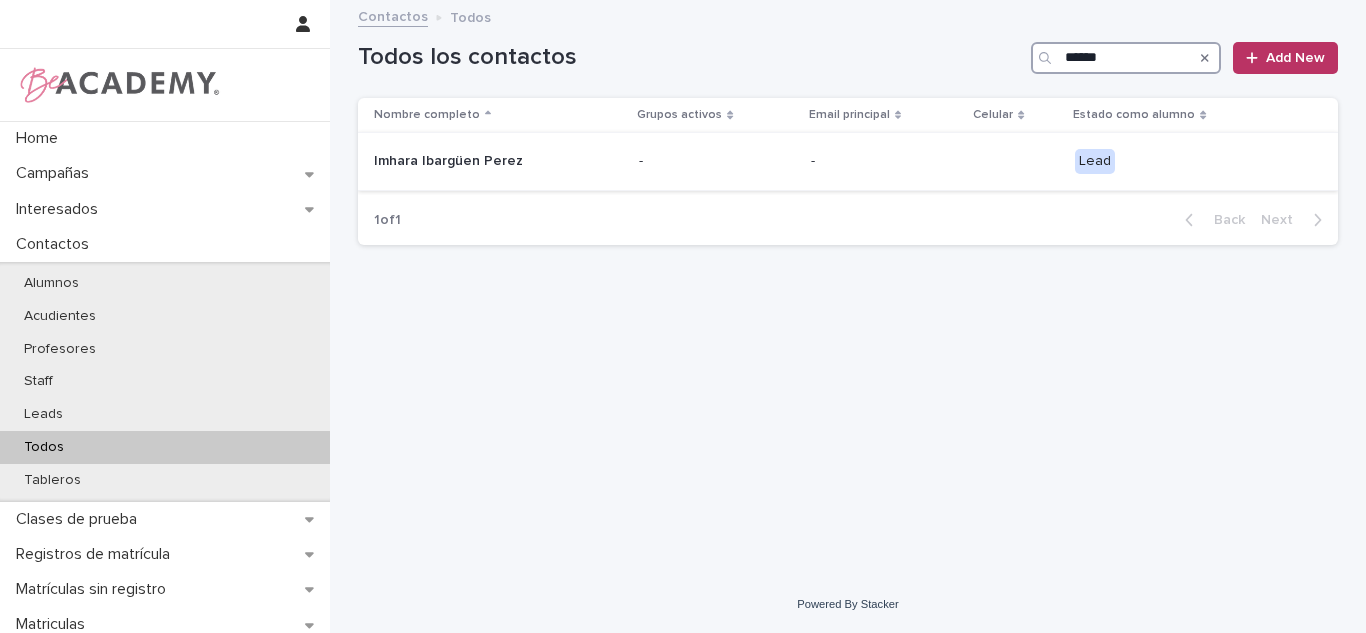 type on "******" 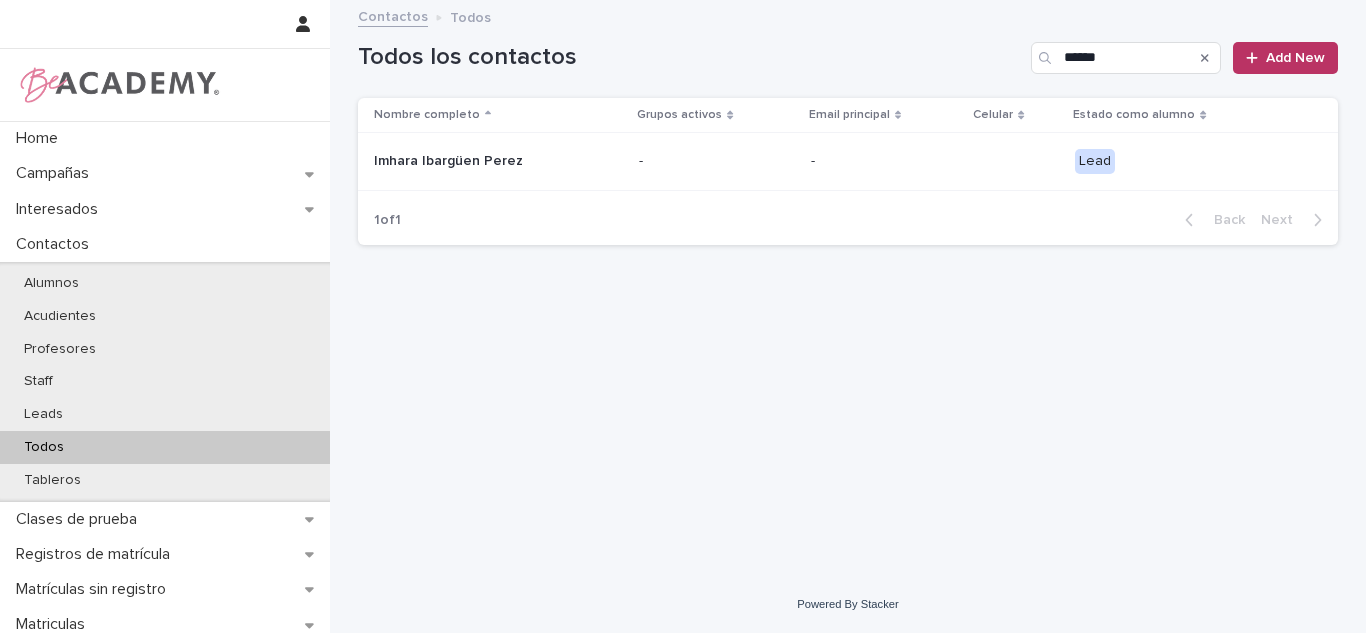 click on "Imhara Ibargüen Perez" at bounding box center [494, 162] 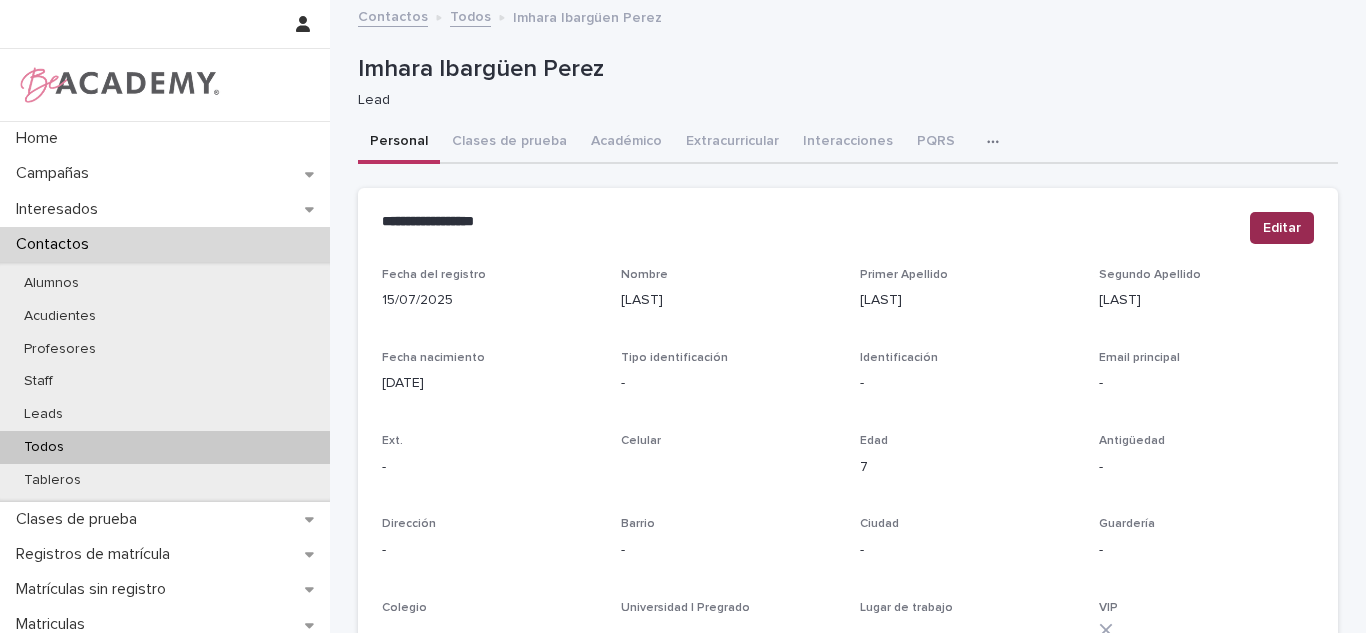 click on "Editar" at bounding box center (1282, 228) 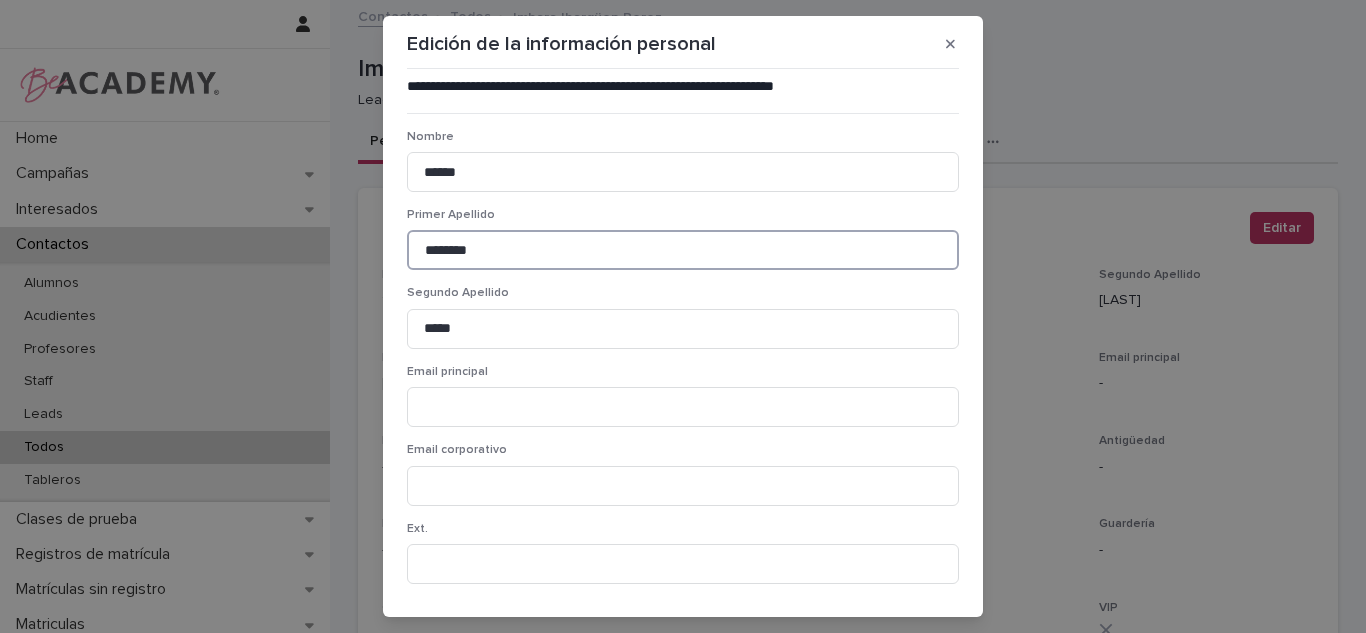 click on "********" at bounding box center (683, 250) 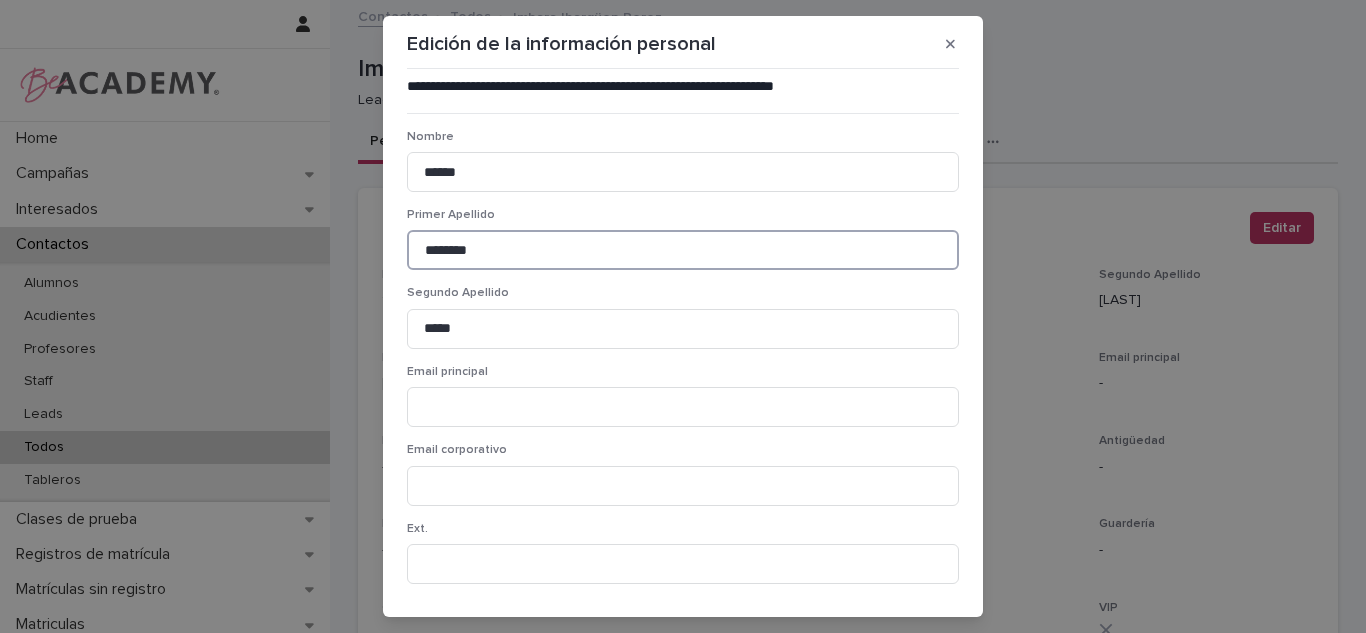 type on "********" 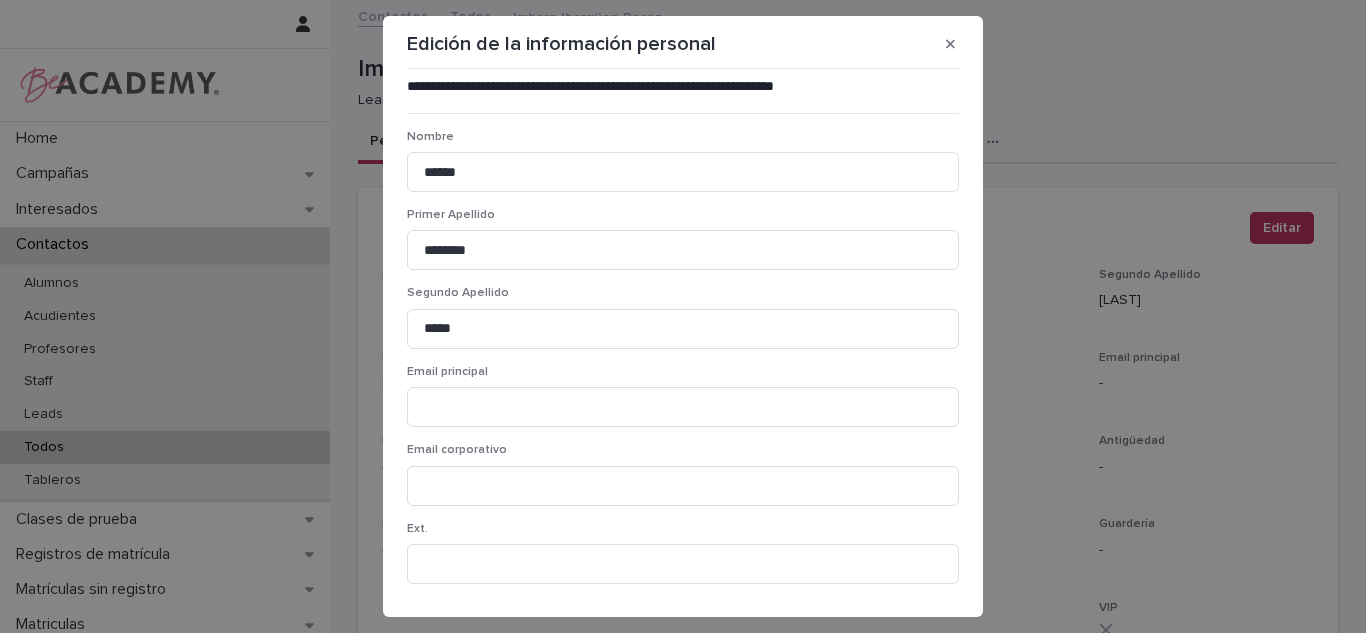 scroll, scrollTop: 1482, scrollLeft: 0, axis: vertical 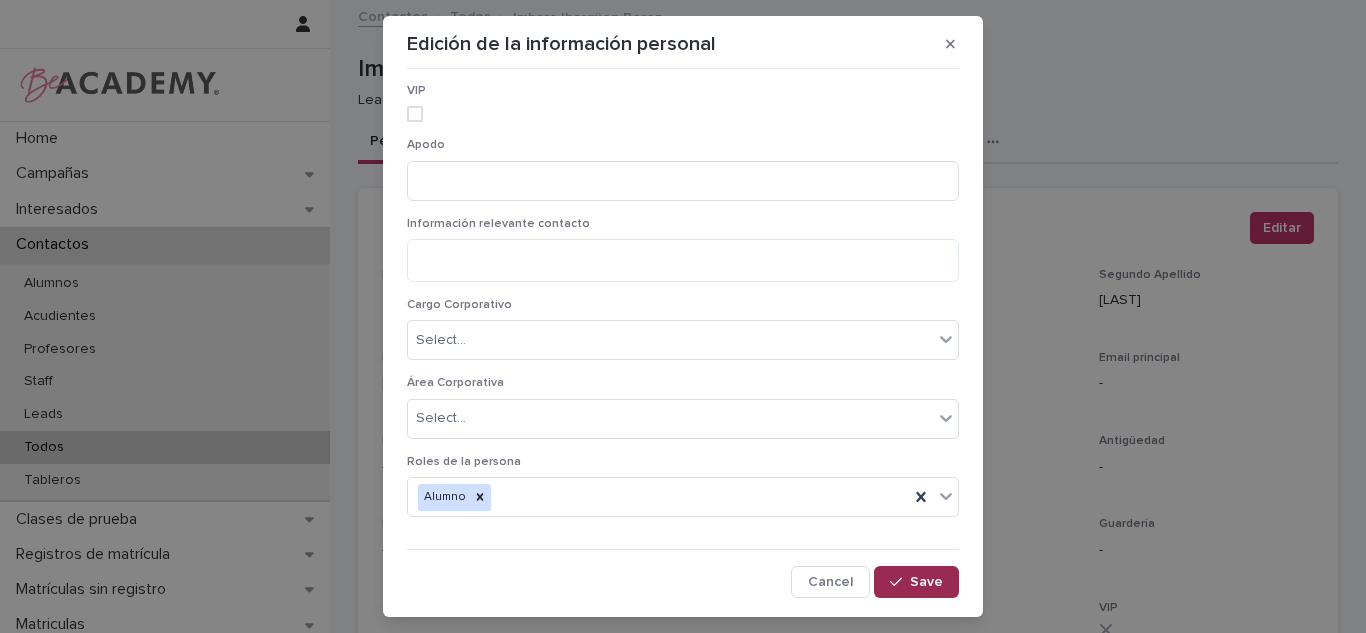 click 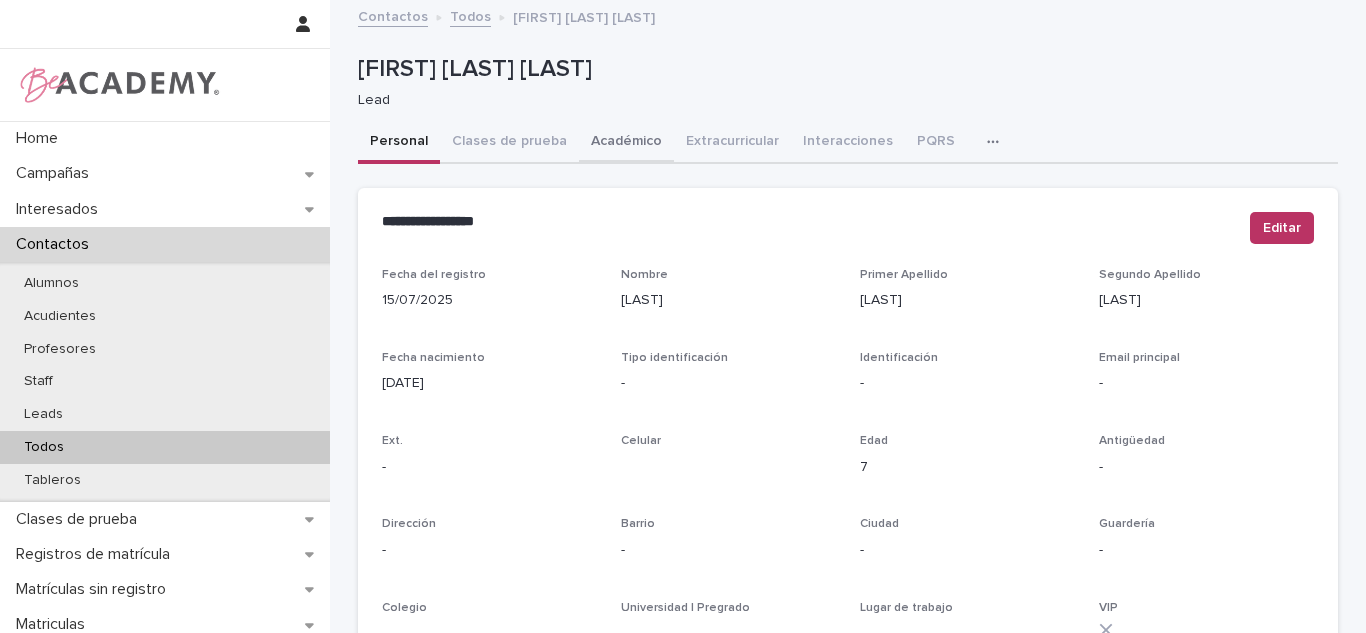 click on "Académico" at bounding box center [626, 143] 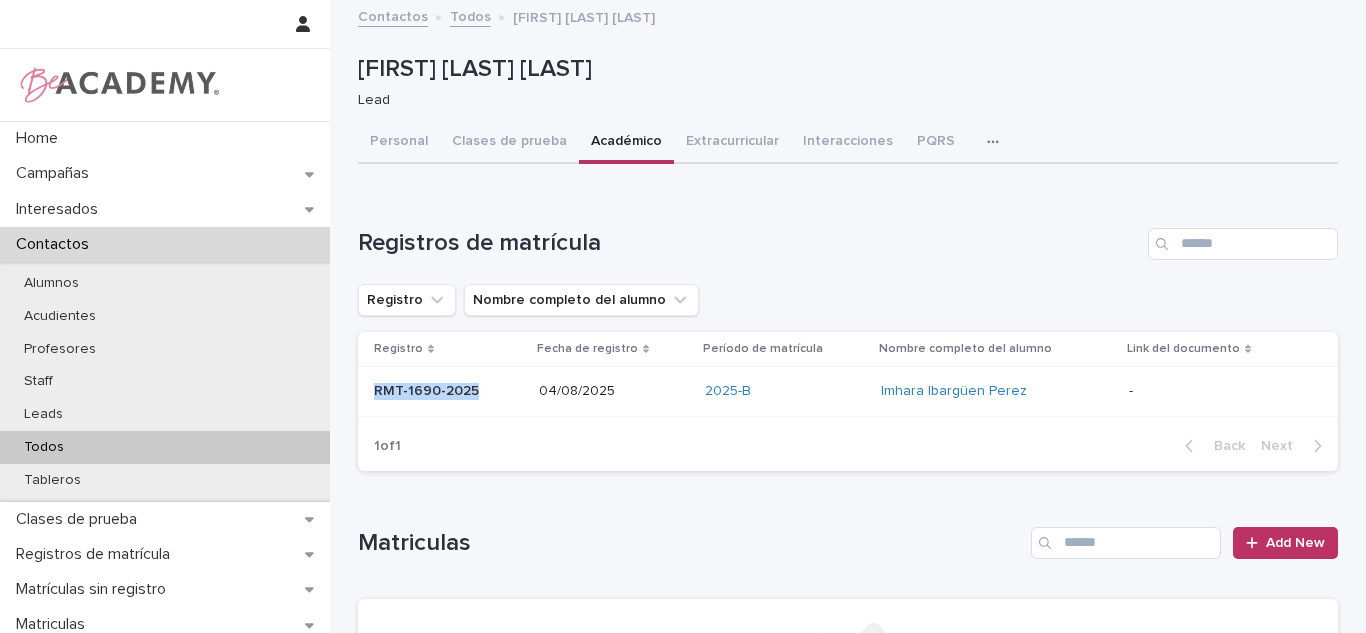 drag, startPoint x: 470, startPoint y: 392, endPoint x: 370, endPoint y: 393, distance: 100.005 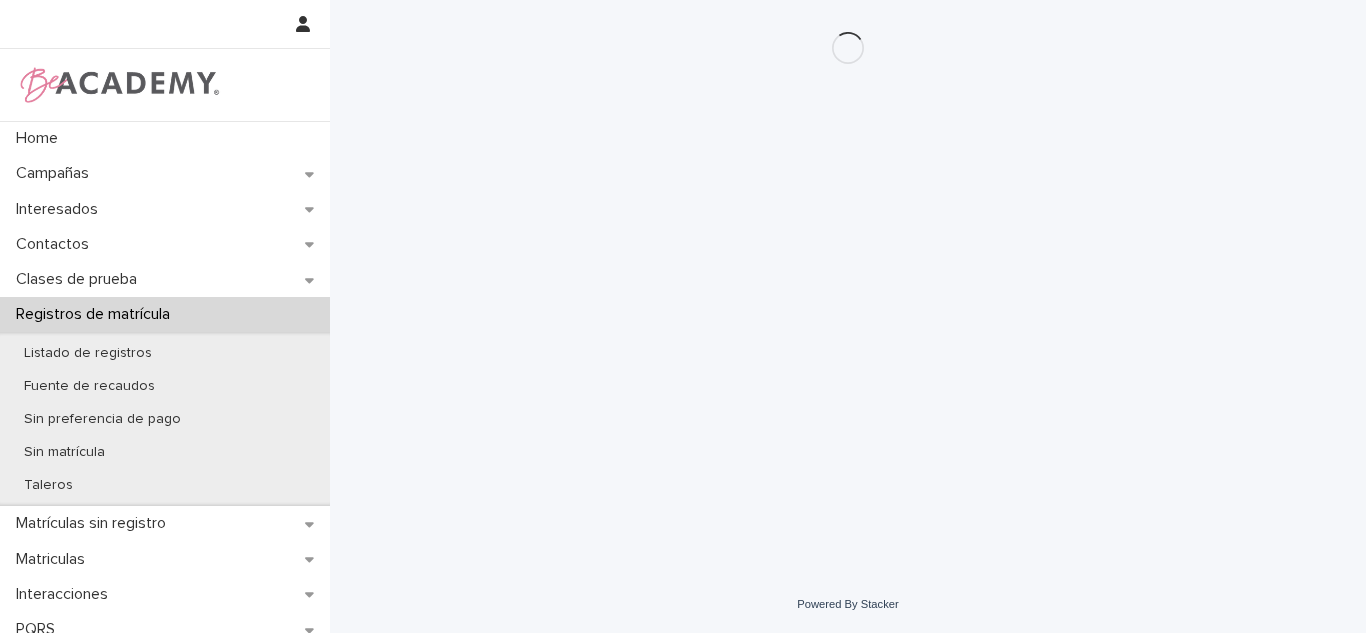 drag, startPoint x: 370, startPoint y: 393, endPoint x: 334, endPoint y: 74, distance: 321.02493 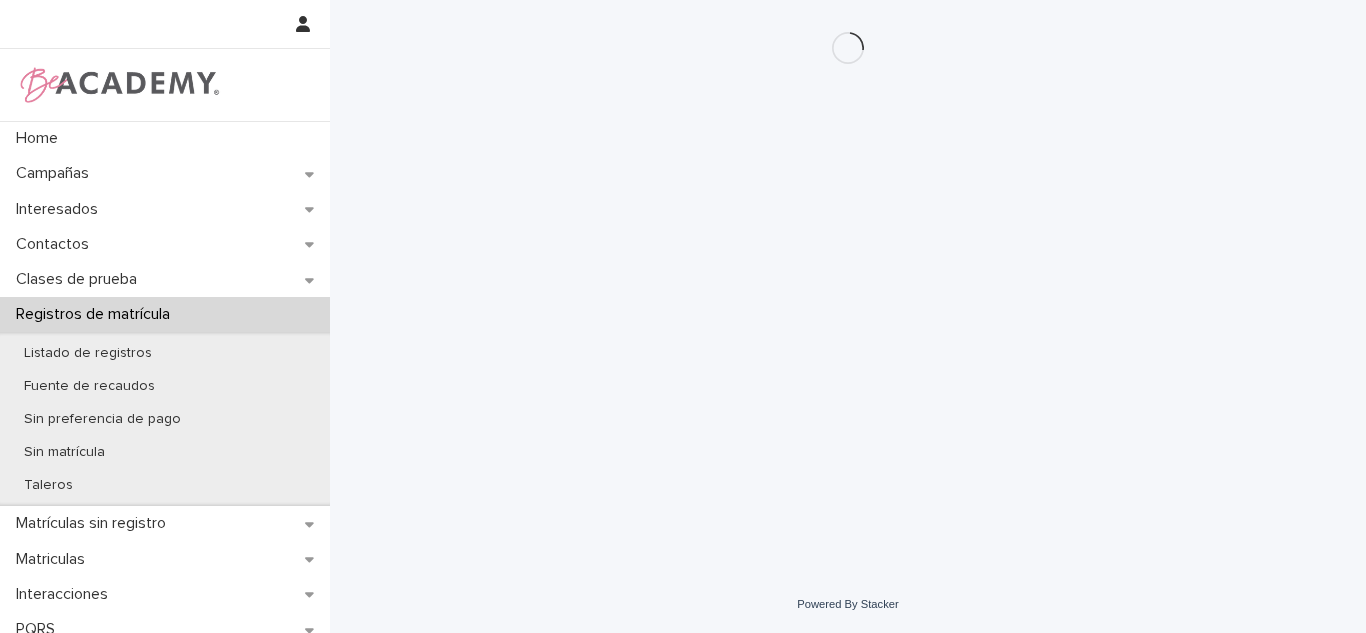 click on "Loading... Saving… Loading... Saving…" at bounding box center [848, 288] 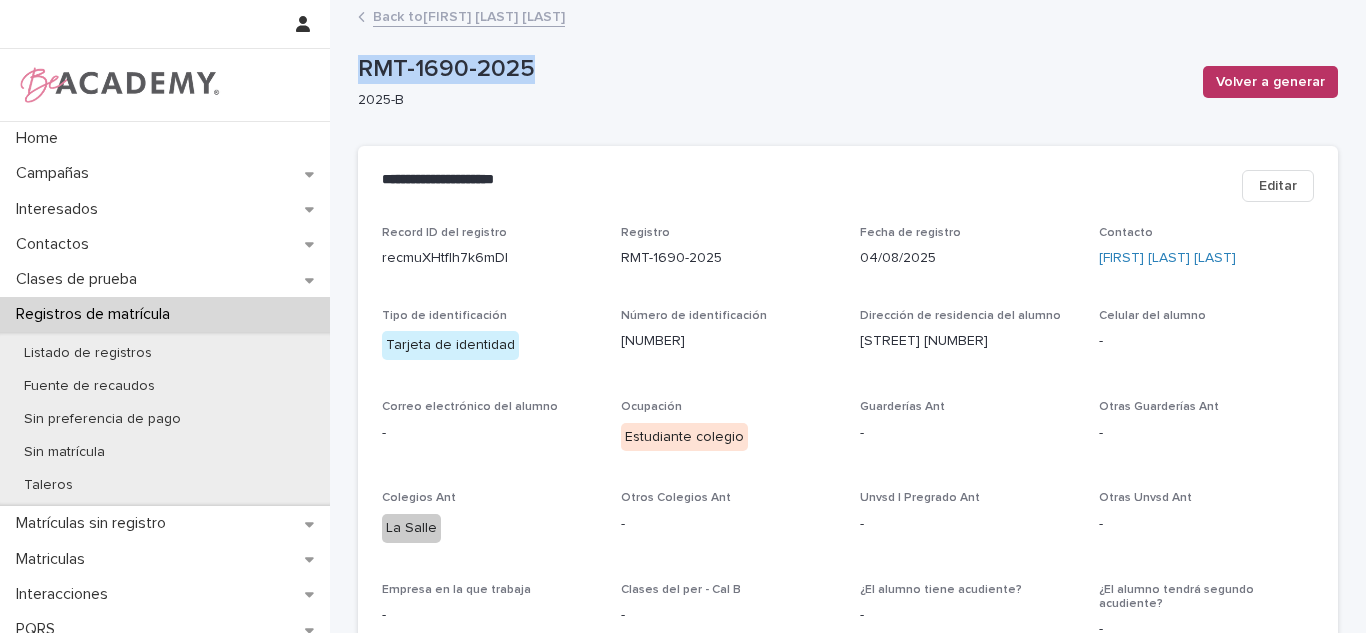 drag, startPoint x: 407, startPoint y: 73, endPoint x: 348, endPoint y: 68, distance: 59.211487 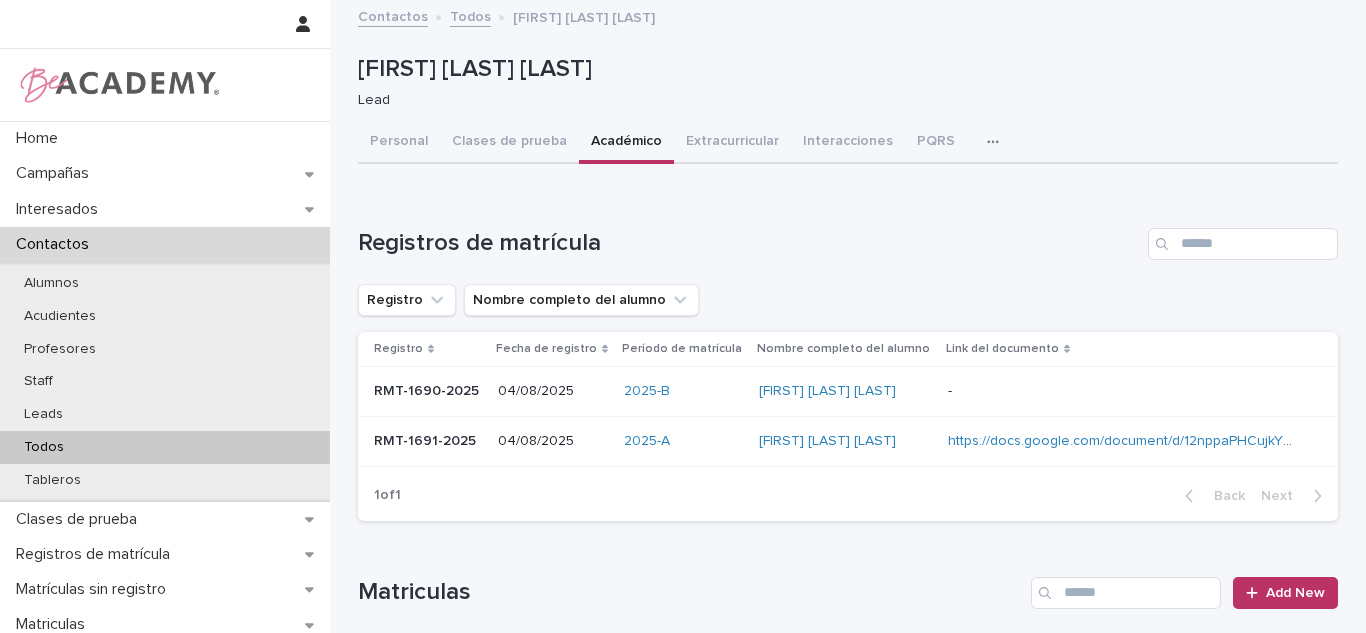 click on "[FIRST] [LAST] [LAST]" at bounding box center (845, 441) 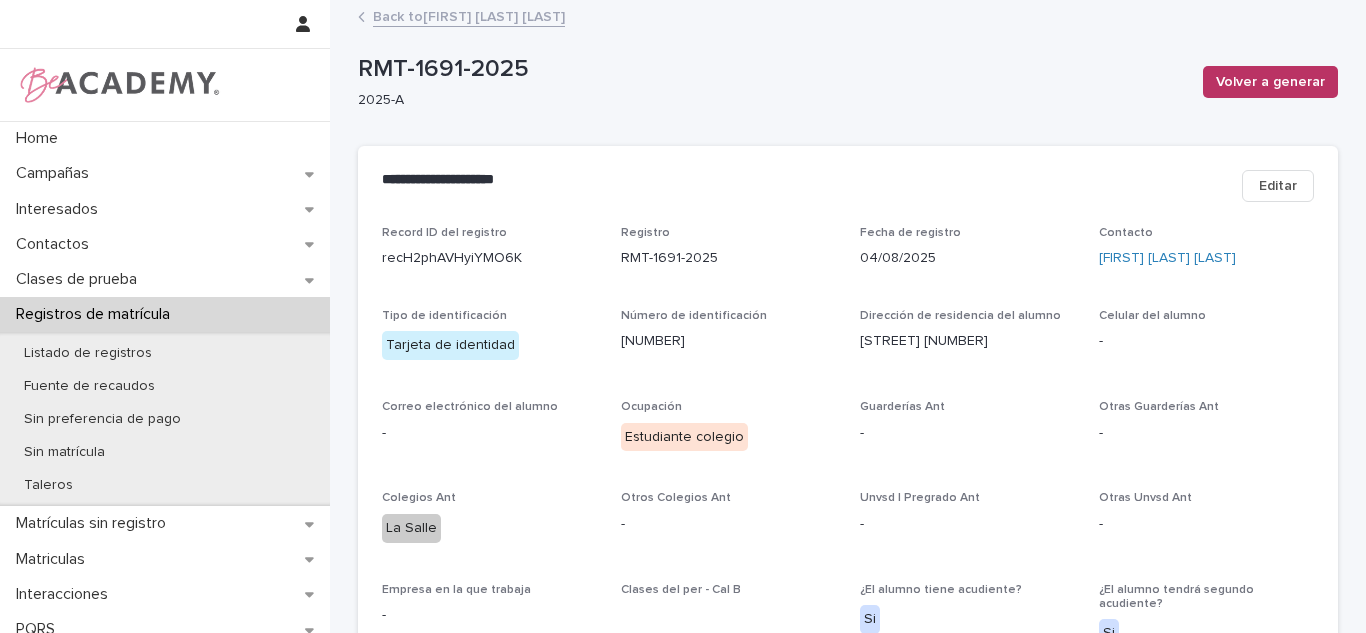 scroll, scrollTop: 90, scrollLeft: 0, axis: vertical 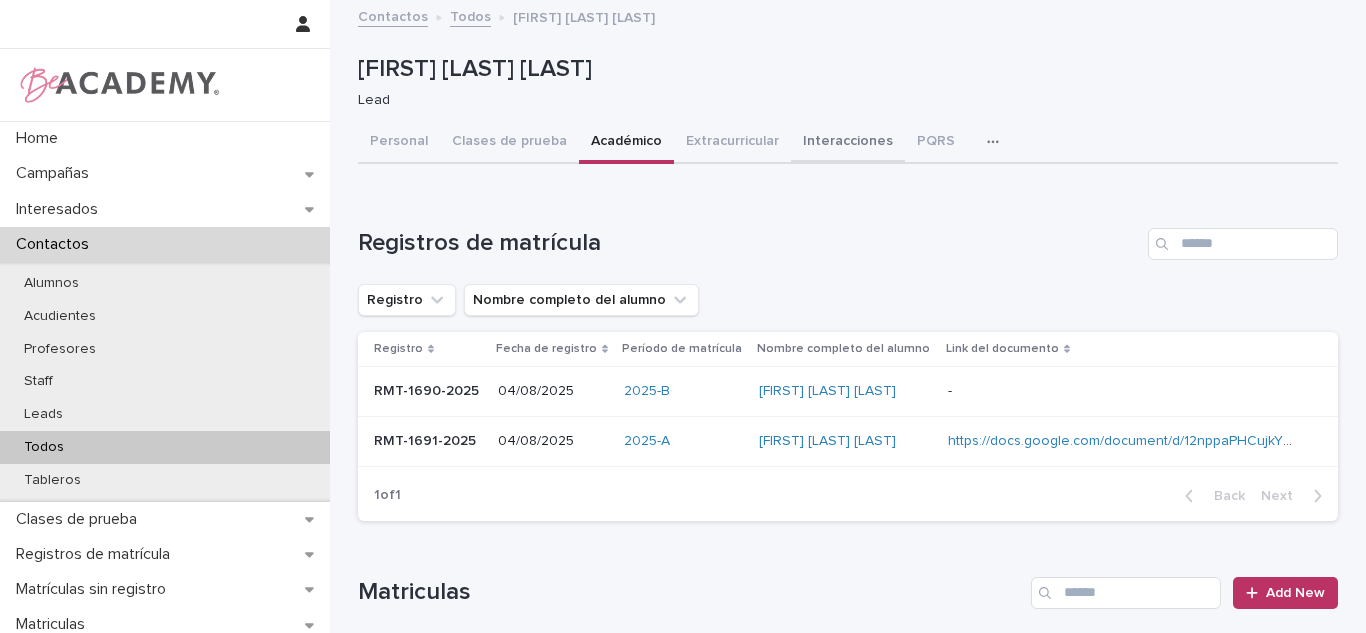 click on "Personal" at bounding box center [399, 143] 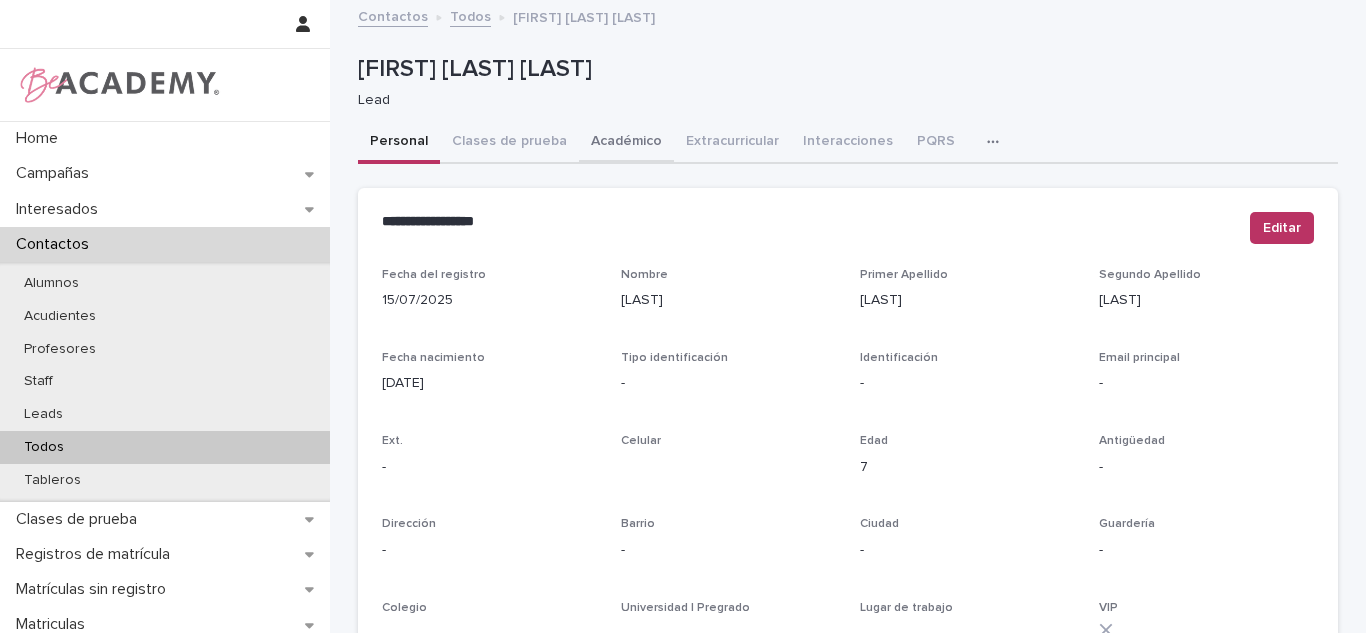 click on "Académico" at bounding box center [626, 143] 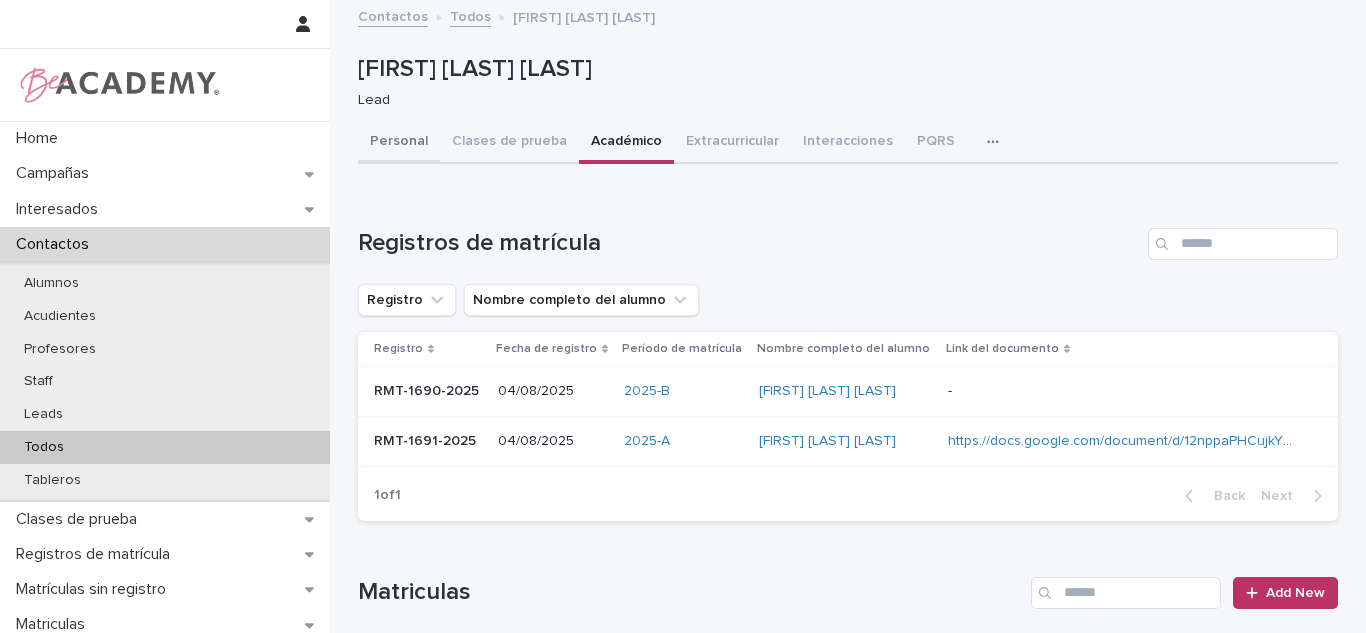 drag, startPoint x: 367, startPoint y: 135, endPoint x: 592, endPoint y: 153, distance: 225.71886 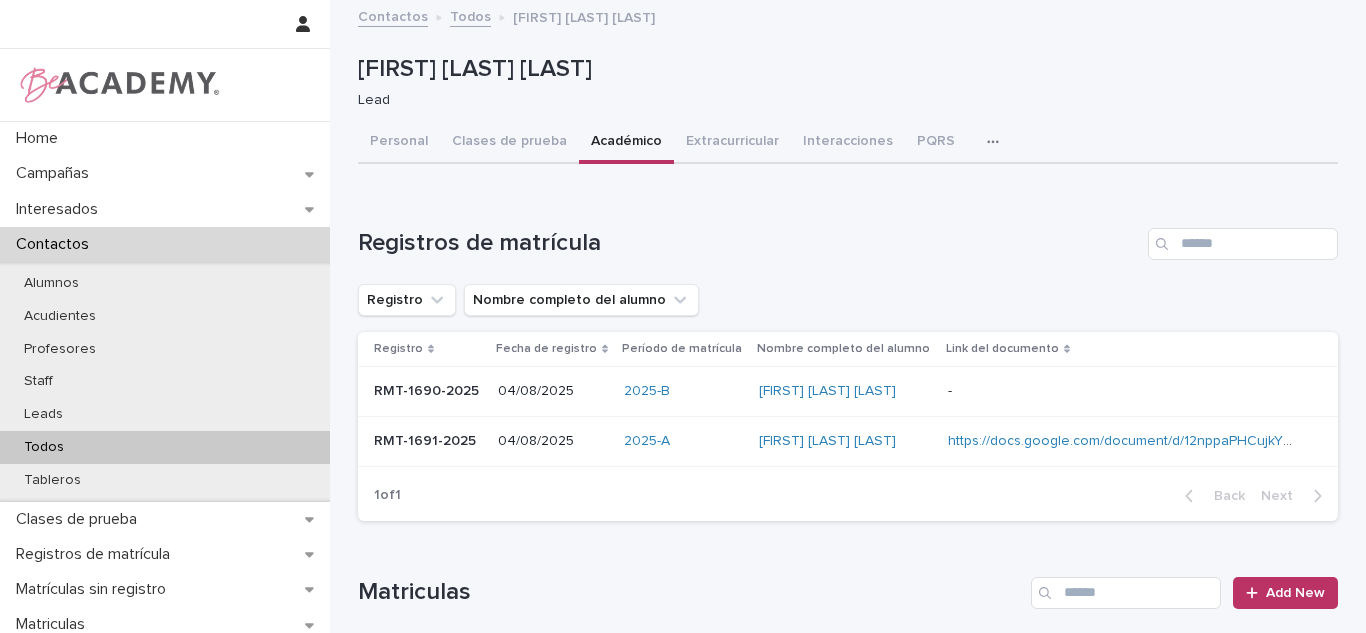 click on "Personal" at bounding box center (399, 143) 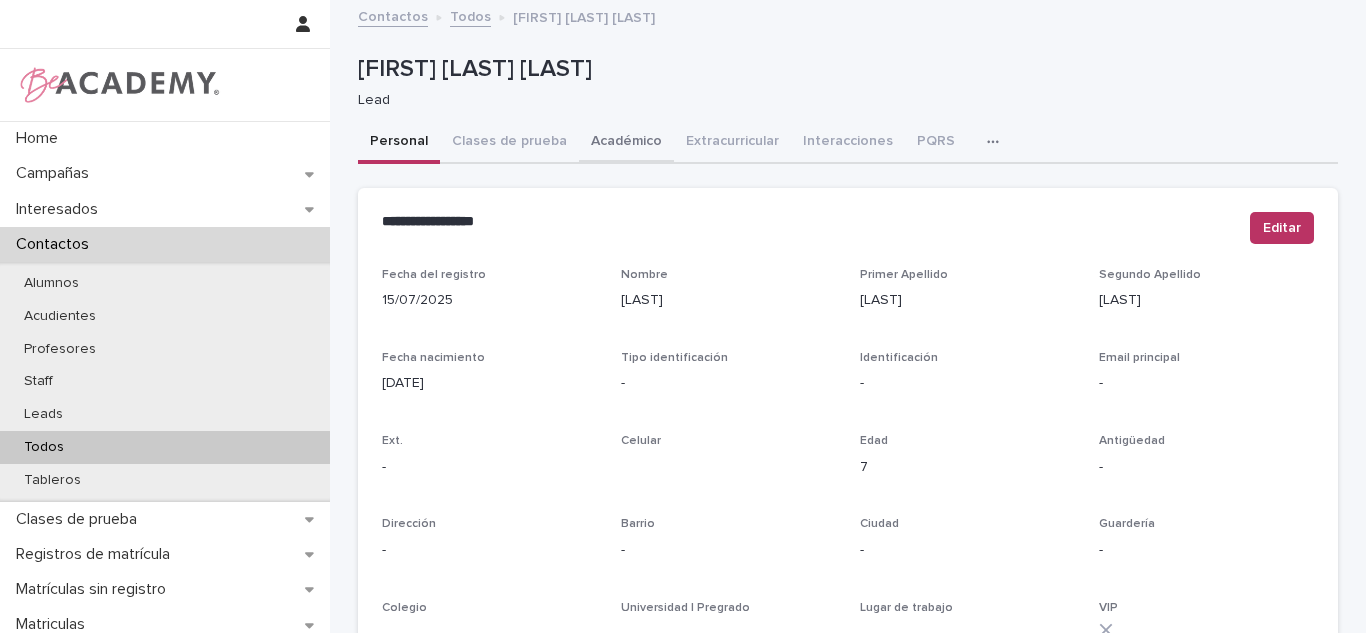 click on "Académico" at bounding box center [626, 143] 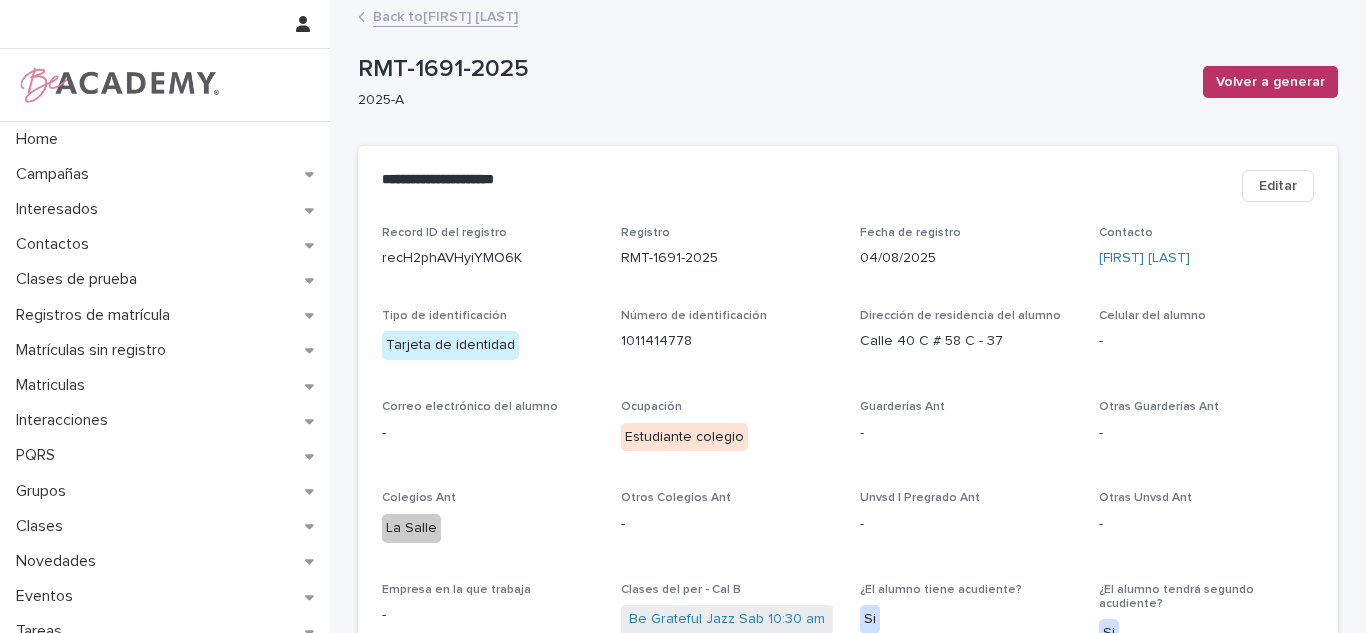 scroll, scrollTop: 0, scrollLeft: 0, axis: both 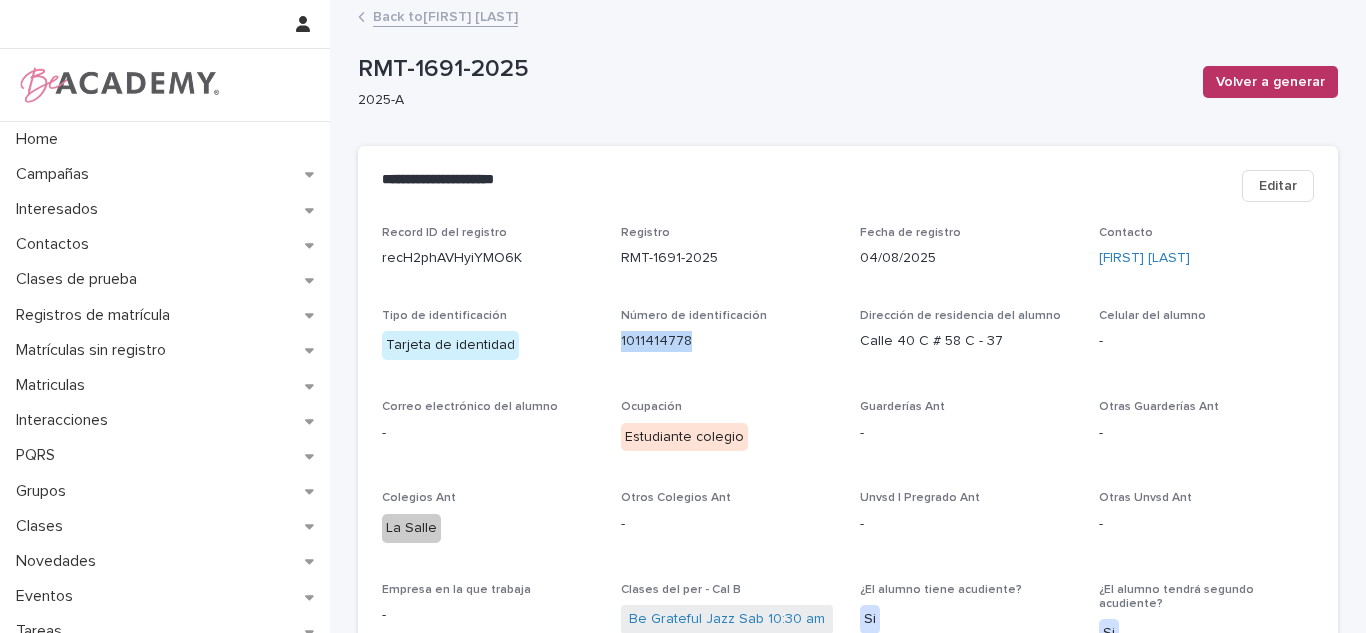 drag, startPoint x: 680, startPoint y: 342, endPoint x: 602, endPoint y: 340, distance: 78.025635 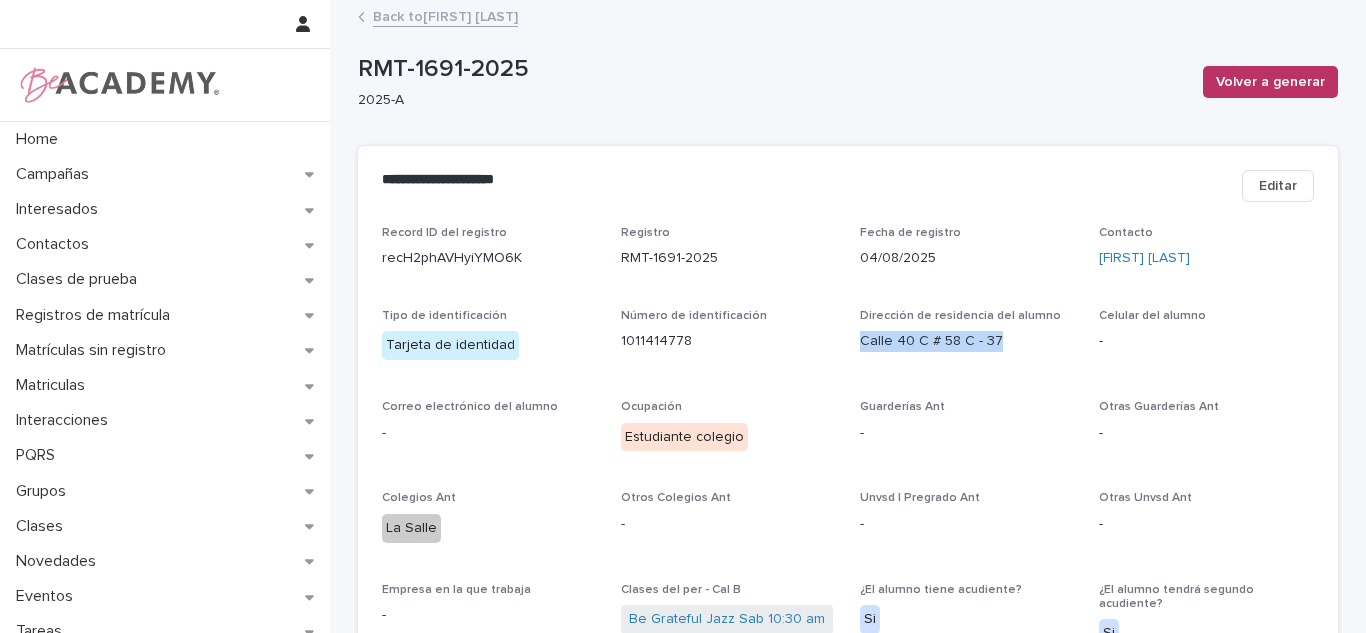 drag, startPoint x: 988, startPoint y: 346, endPoint x: 855, endPoint y: 347, distance: 133.00375 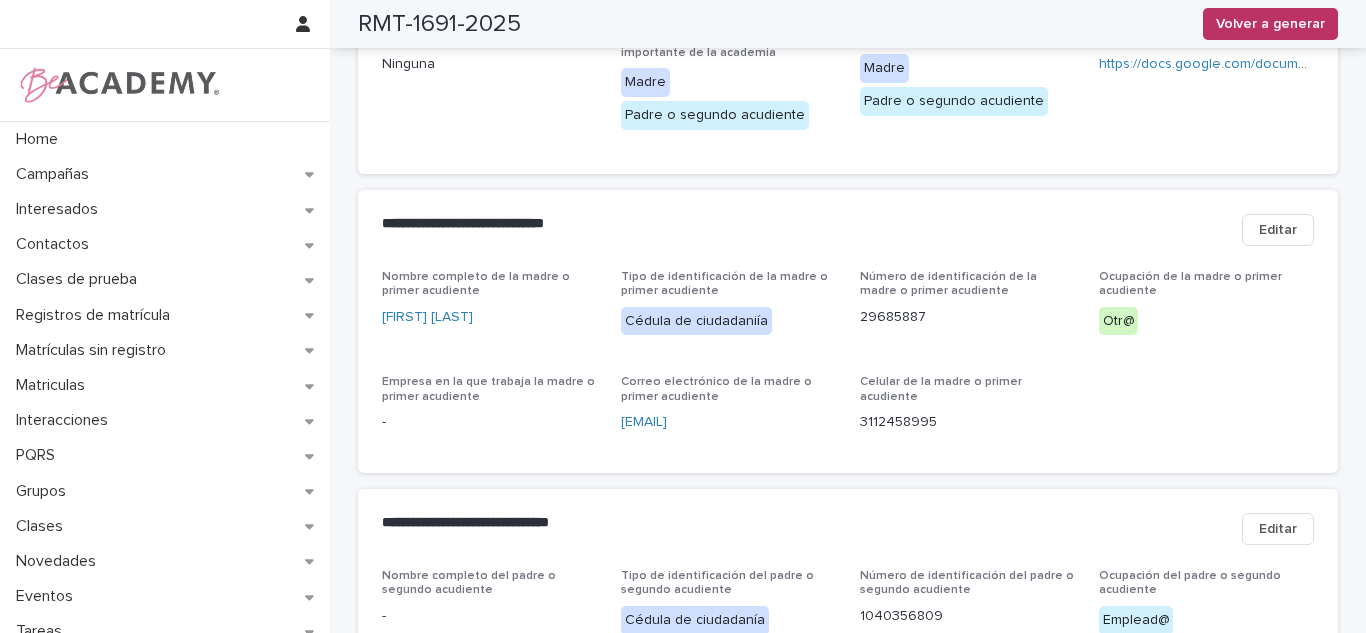 scroll, scrollTop: 686, scrollLeft: 0, axis: vertical 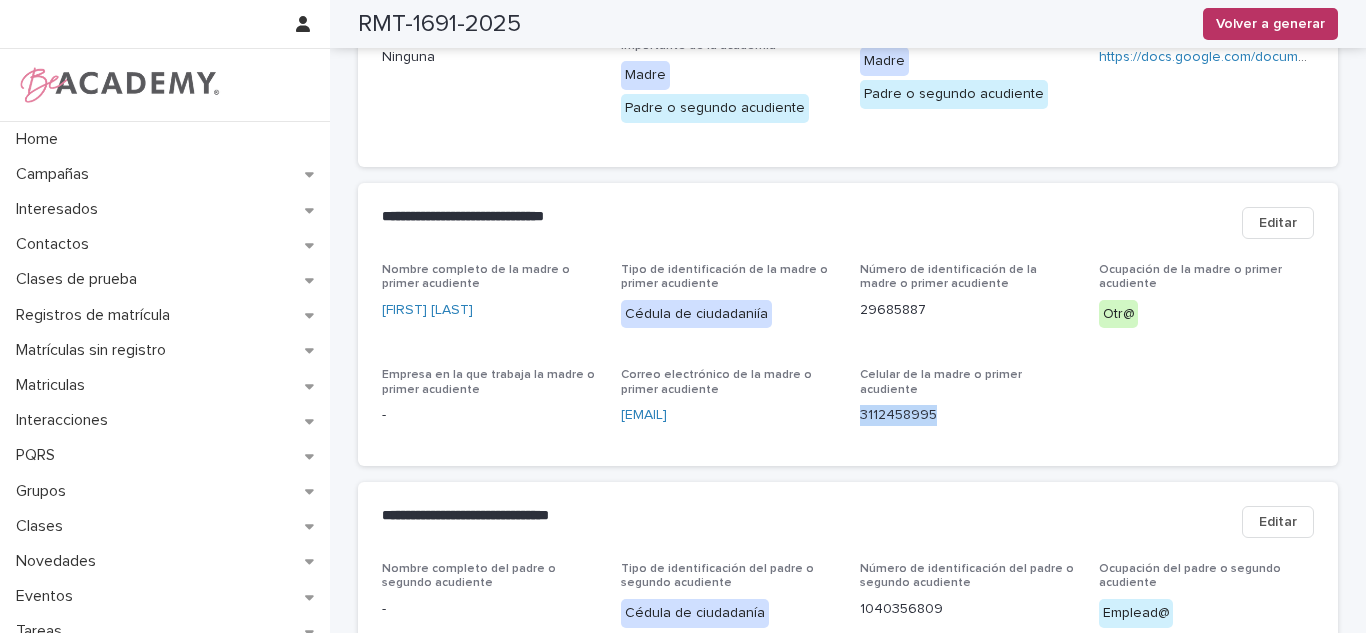 drag, startPoint x: 929, startPoint y: 403, endPoint x: 854, endPoint y: 399, distance: 75.10659 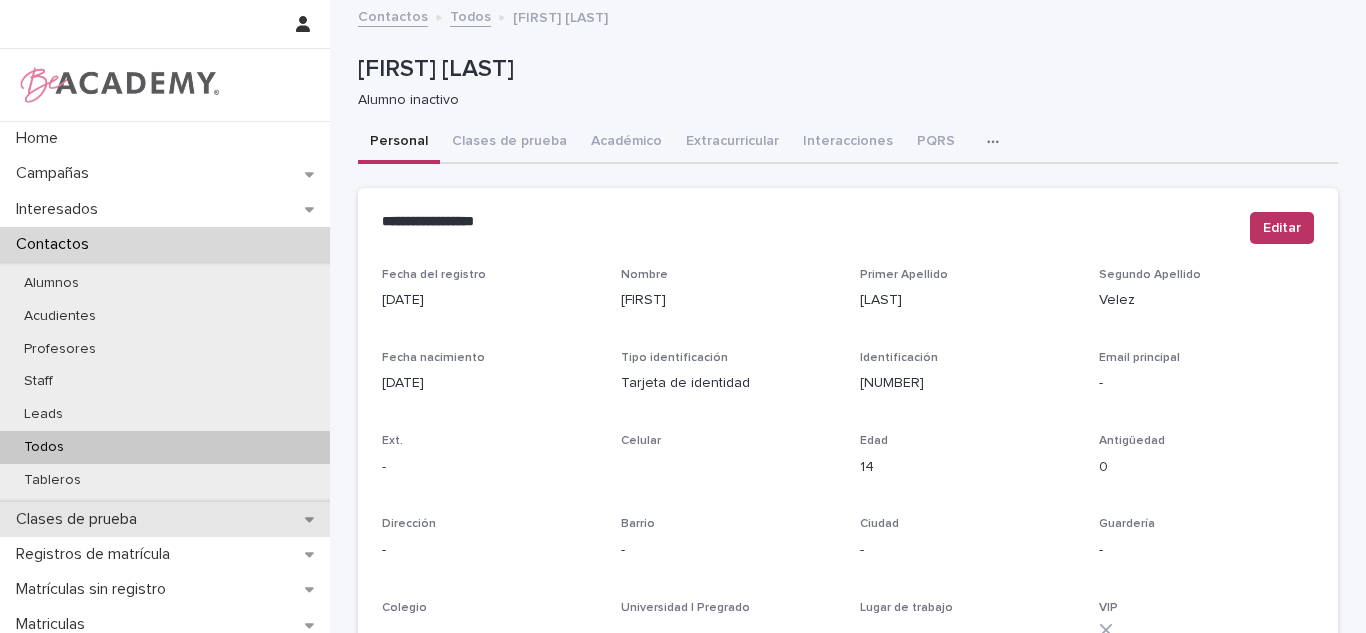 scroll, scrollTop: 0, scrollLeft: 0, axis: both 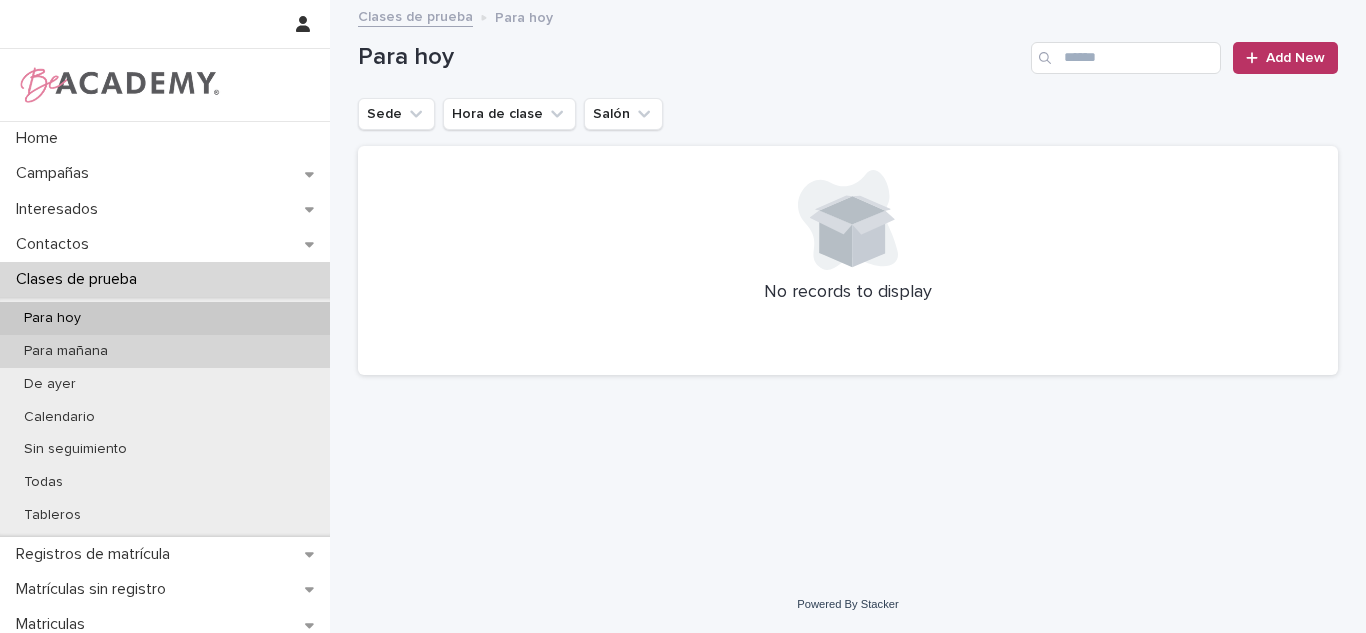 click on "Para mañana" at bounding box center (66, 351) 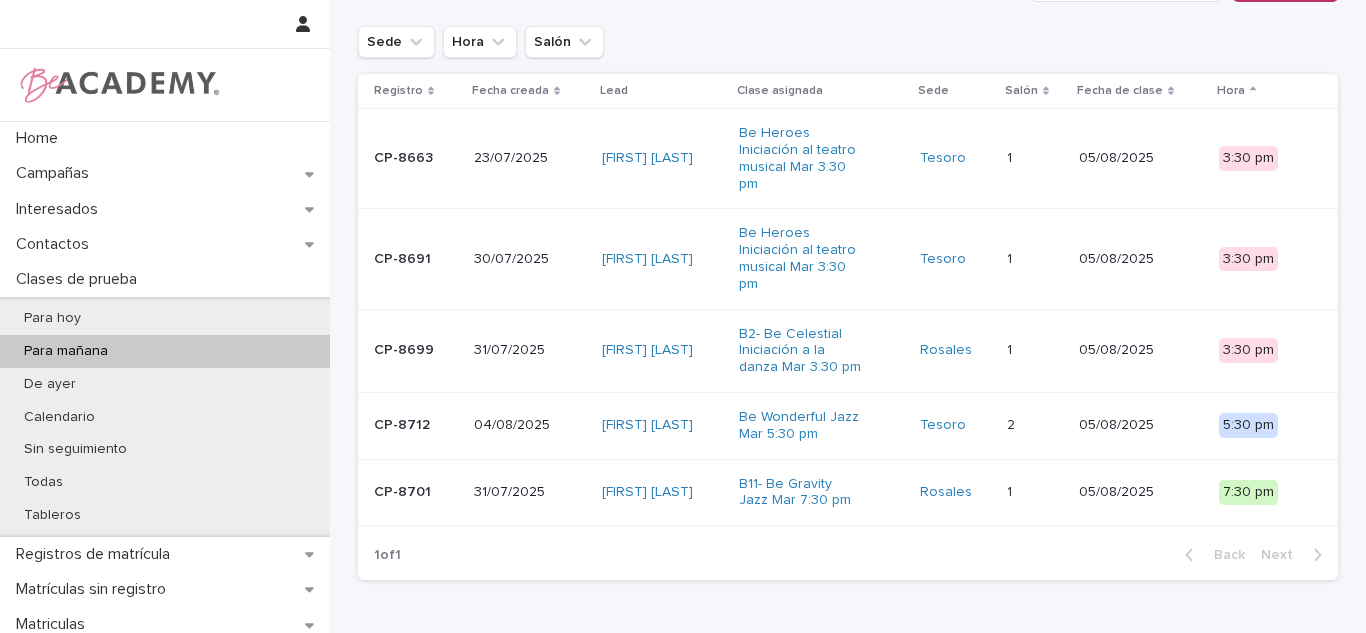 scroll, scrollTop: 94, scrollLeft: 0, axis: vertical 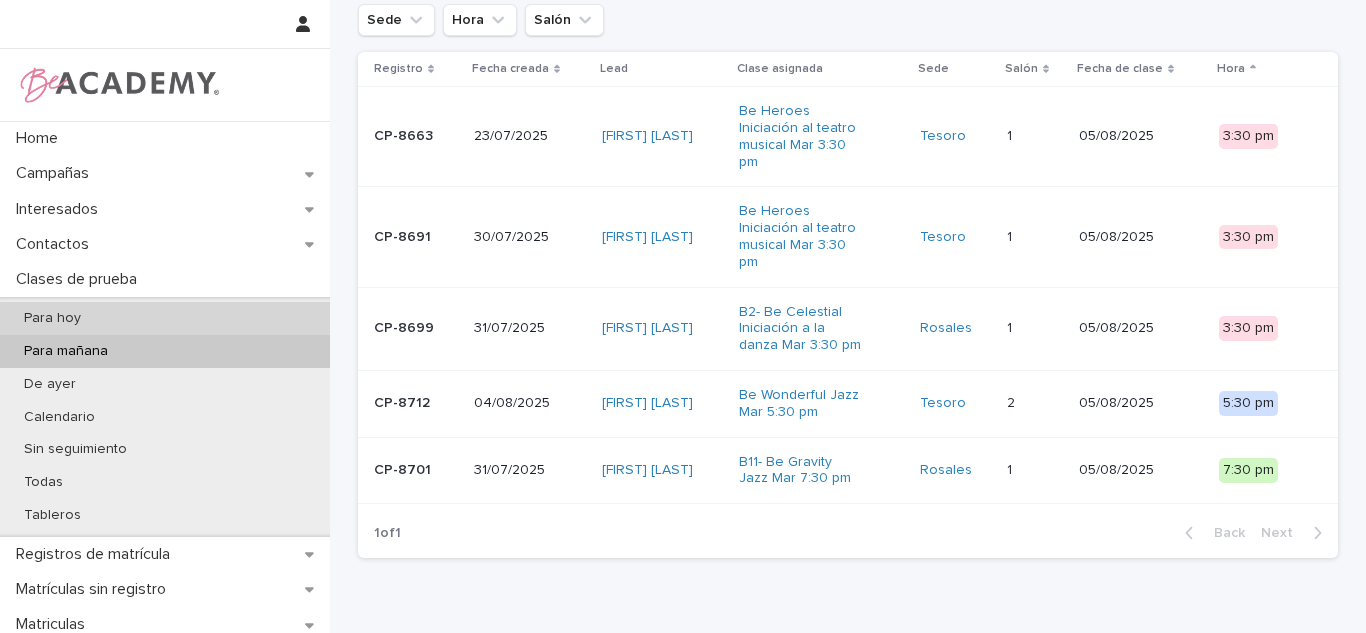 click on "Para hoy" at bounding box center (52, 318) 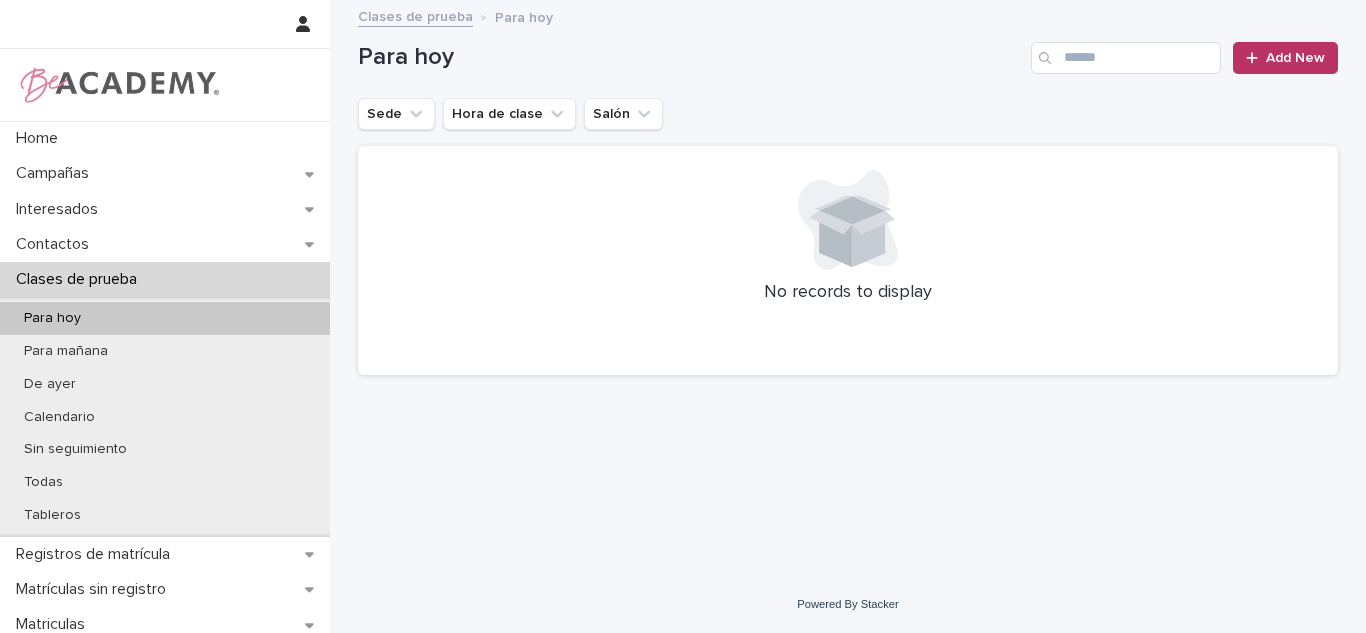 scroll, scrollTop: 0, scrollLeft: 0, axis: both 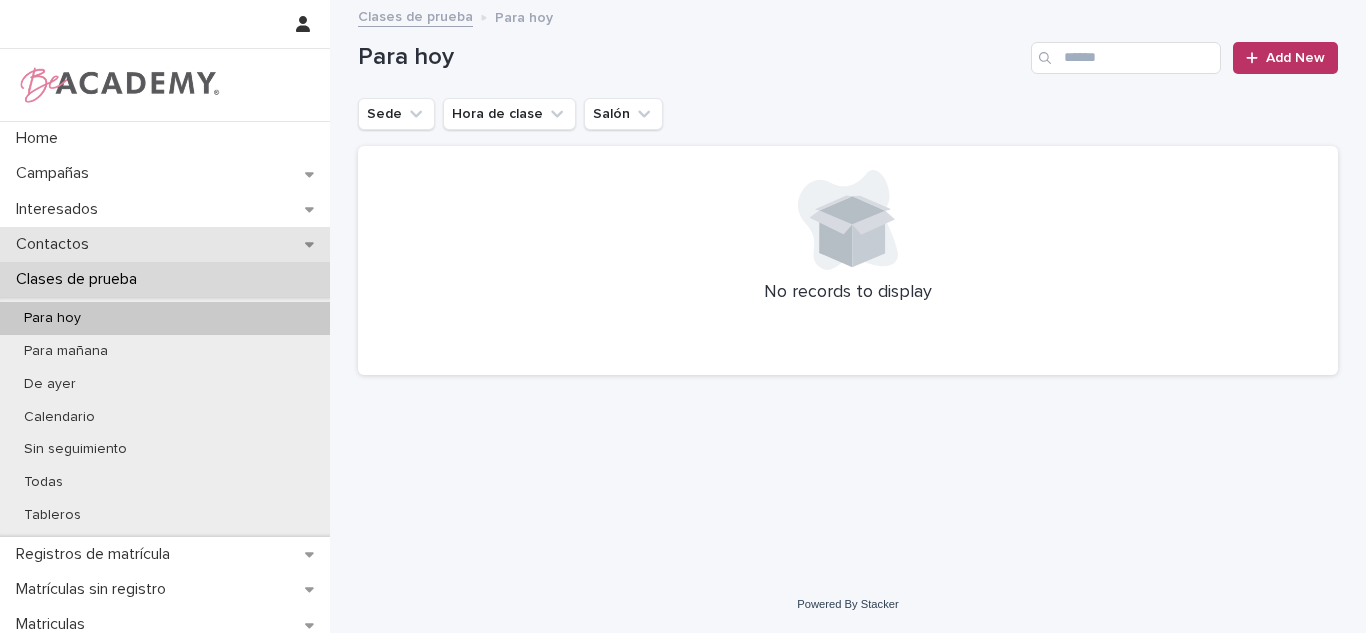 click on "Contactos" at bounding box center [165, 244] 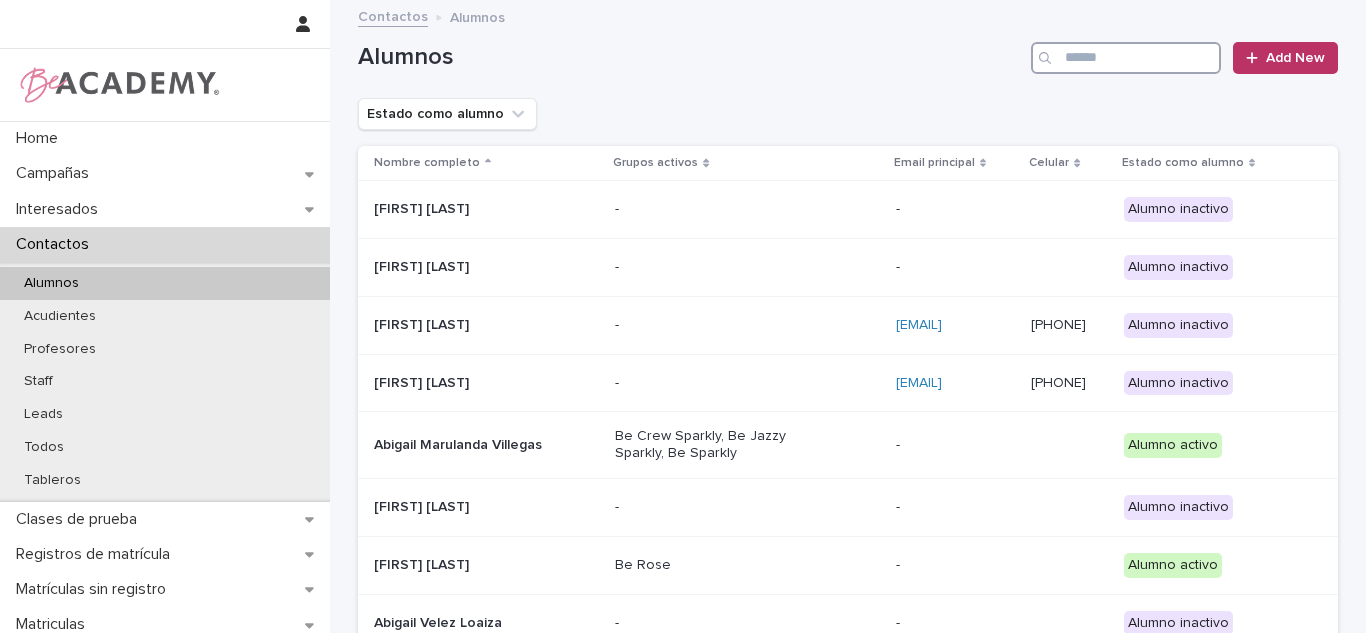 click at bounding box center (1126, 58) 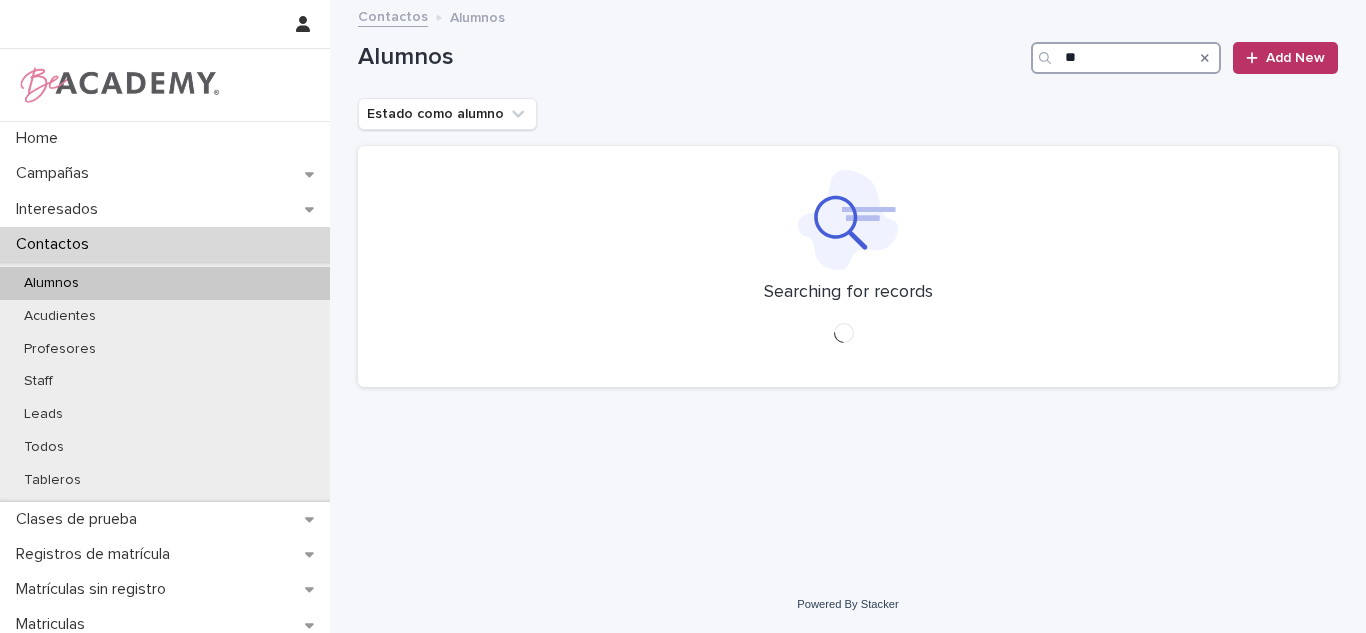 type on "*" 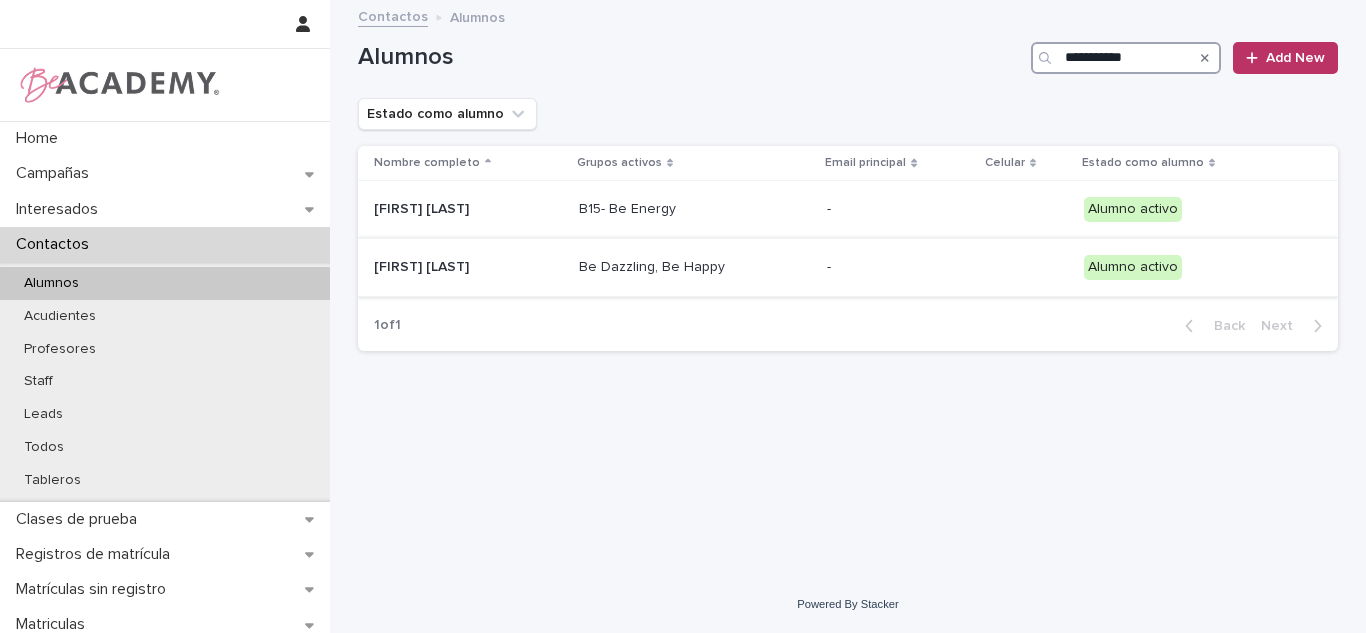 type on "**********" 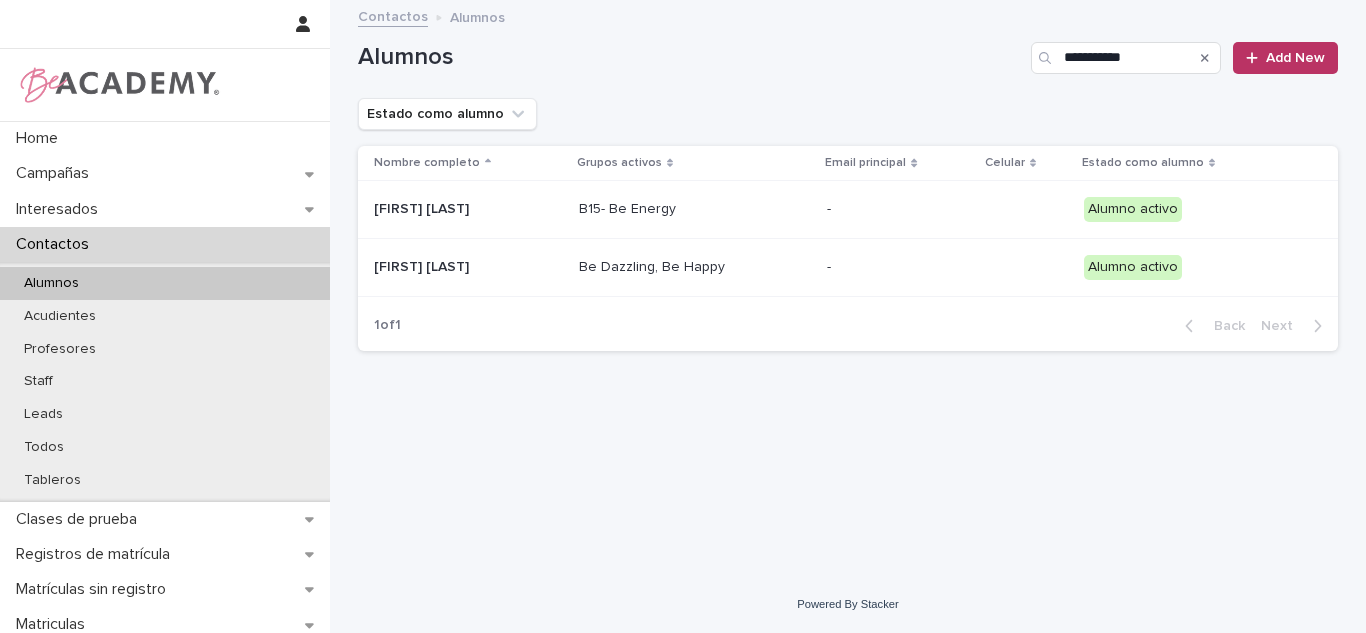 click on "Be Dazzling, Be Happy" at bounding box center [695, 267] 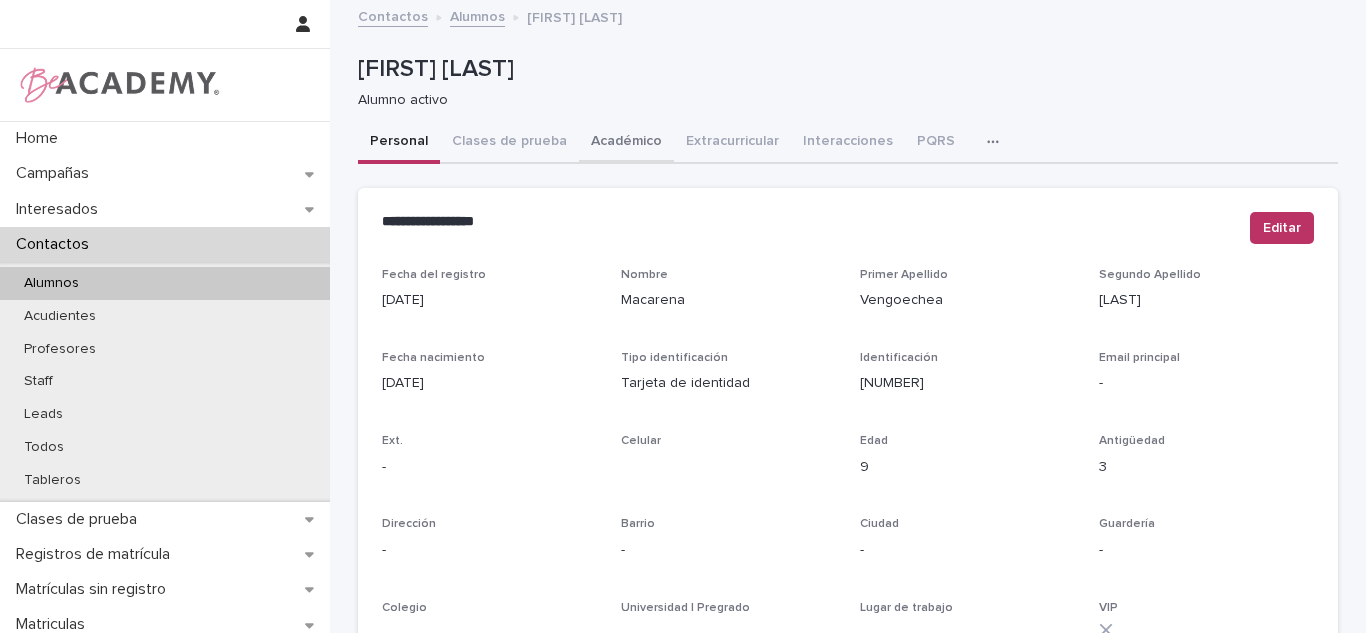 click on "Académico" at bounding box center (626, 143) 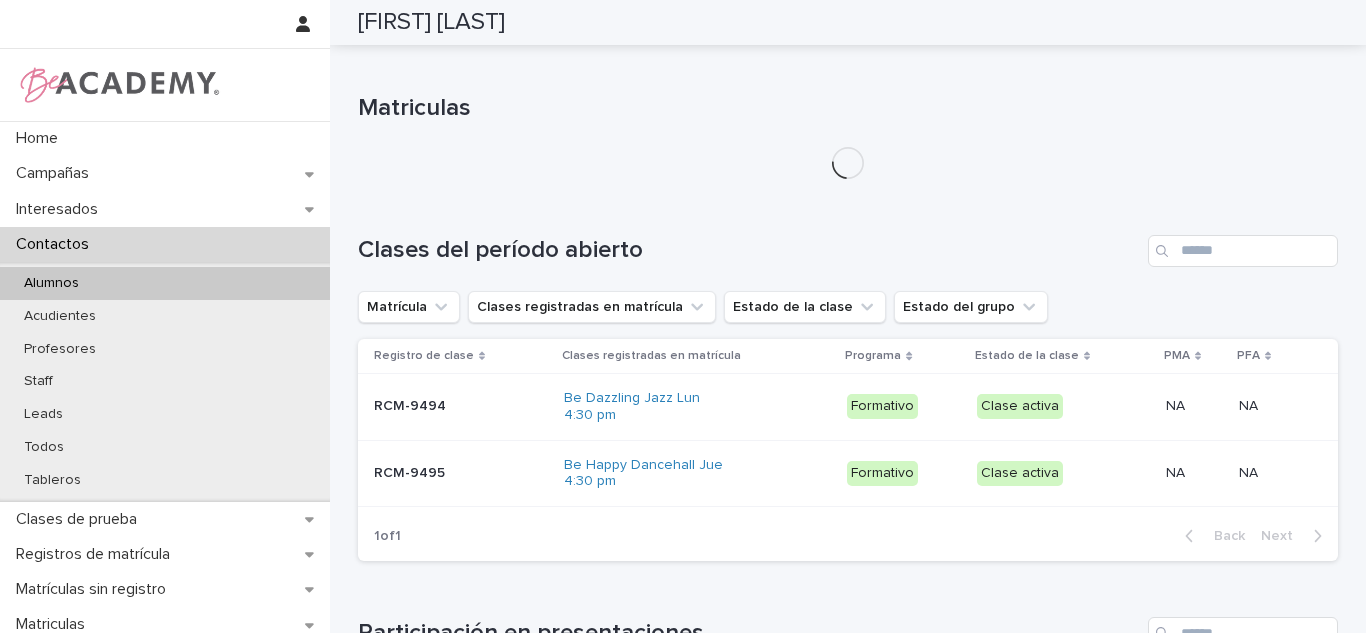 scroll, scrollTop: 801, scrollLeft: 0, axis: vertical 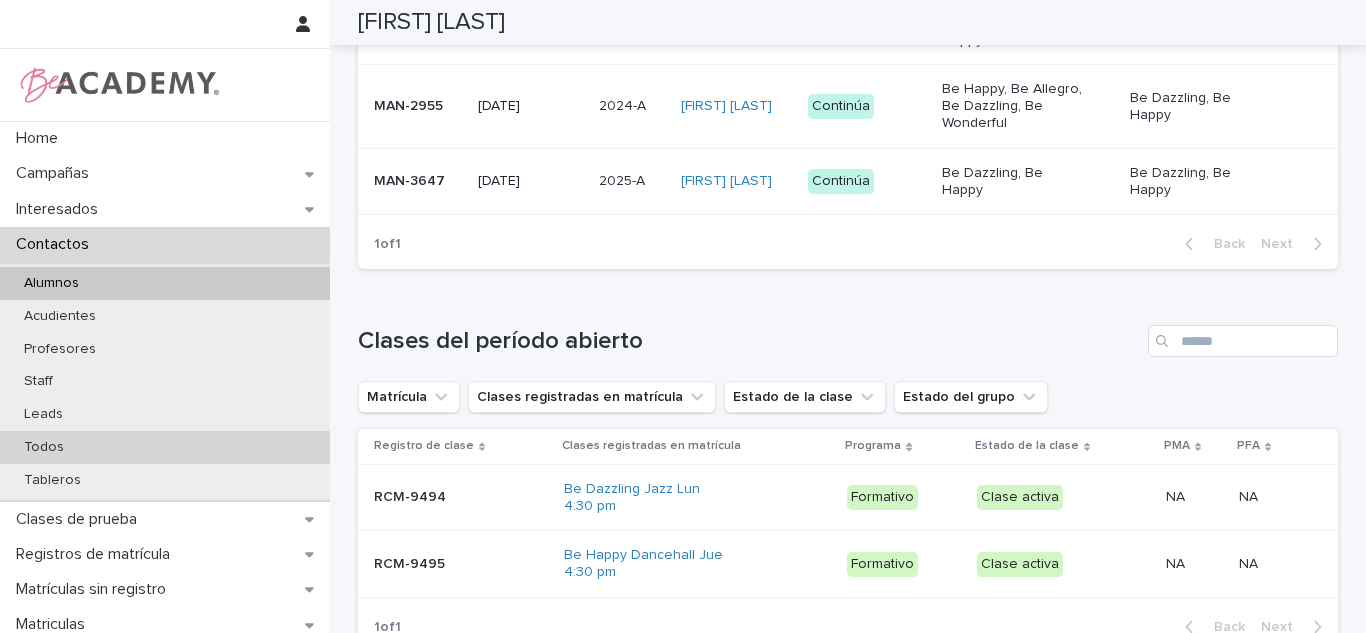 click on "Todos" at bounding box center [165, 447] 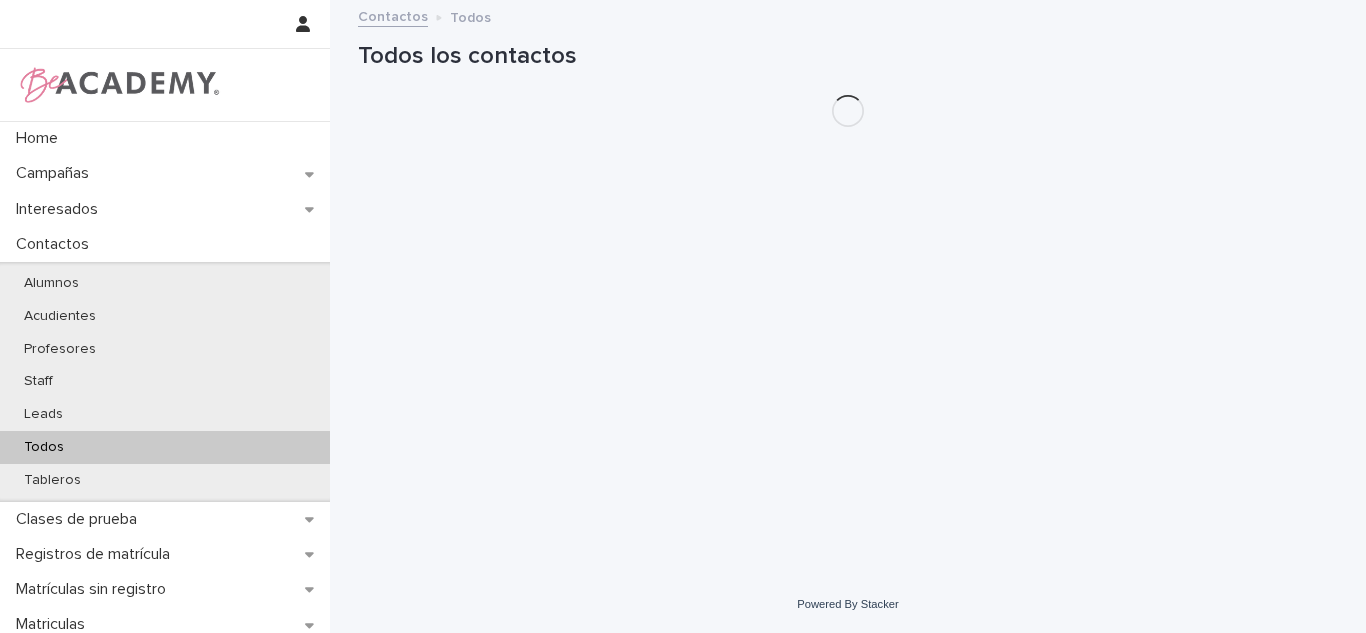 scroll, scrollTop: 0, scrollLeft: 0, axis: both 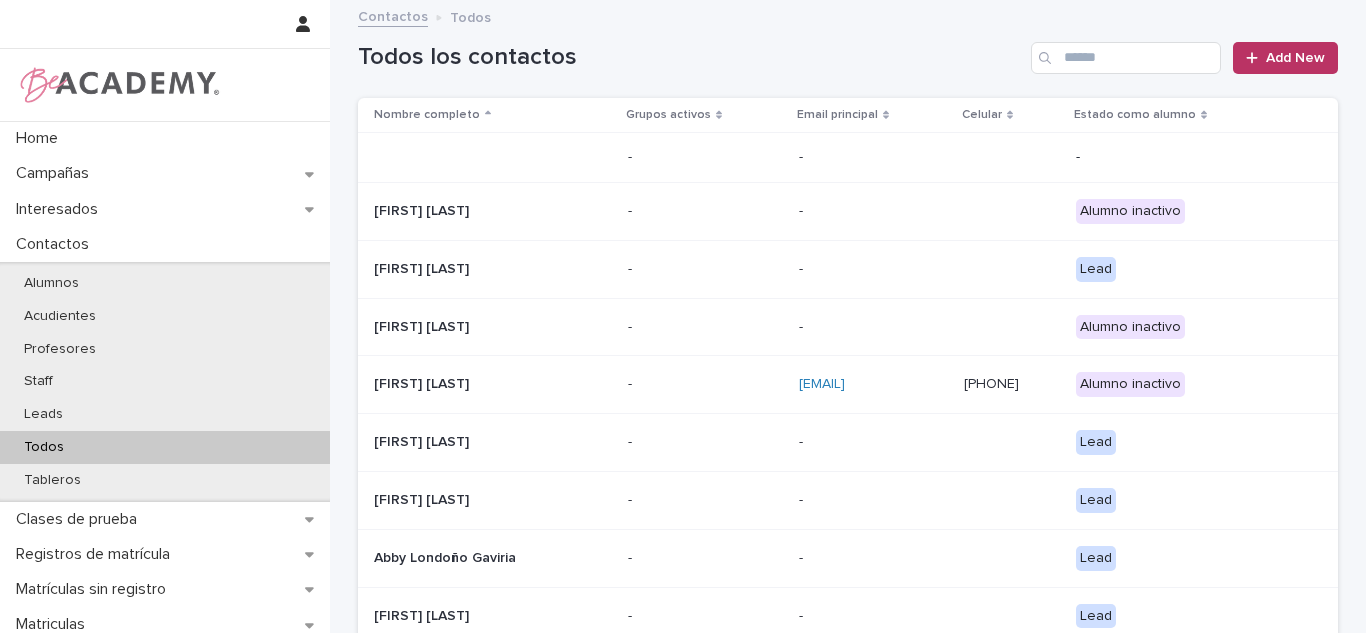click on "Todos" at bounding box center [165, 447] 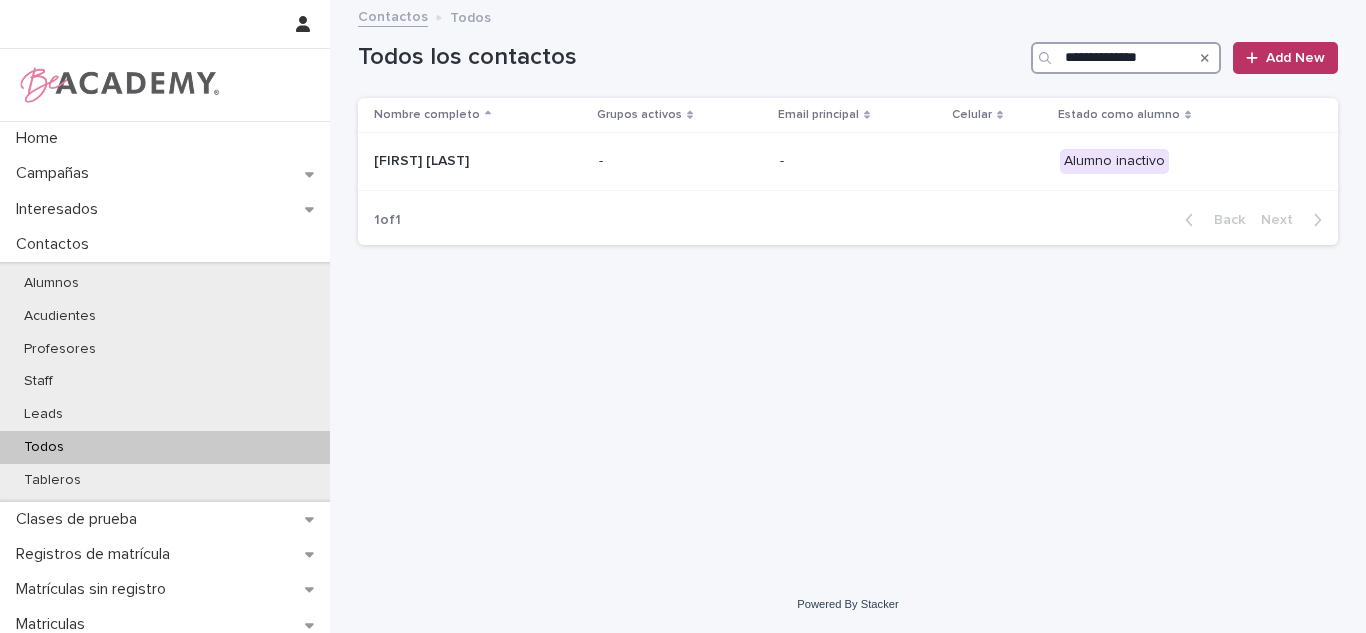 click on "**********" at bounding box center (1126, 58) 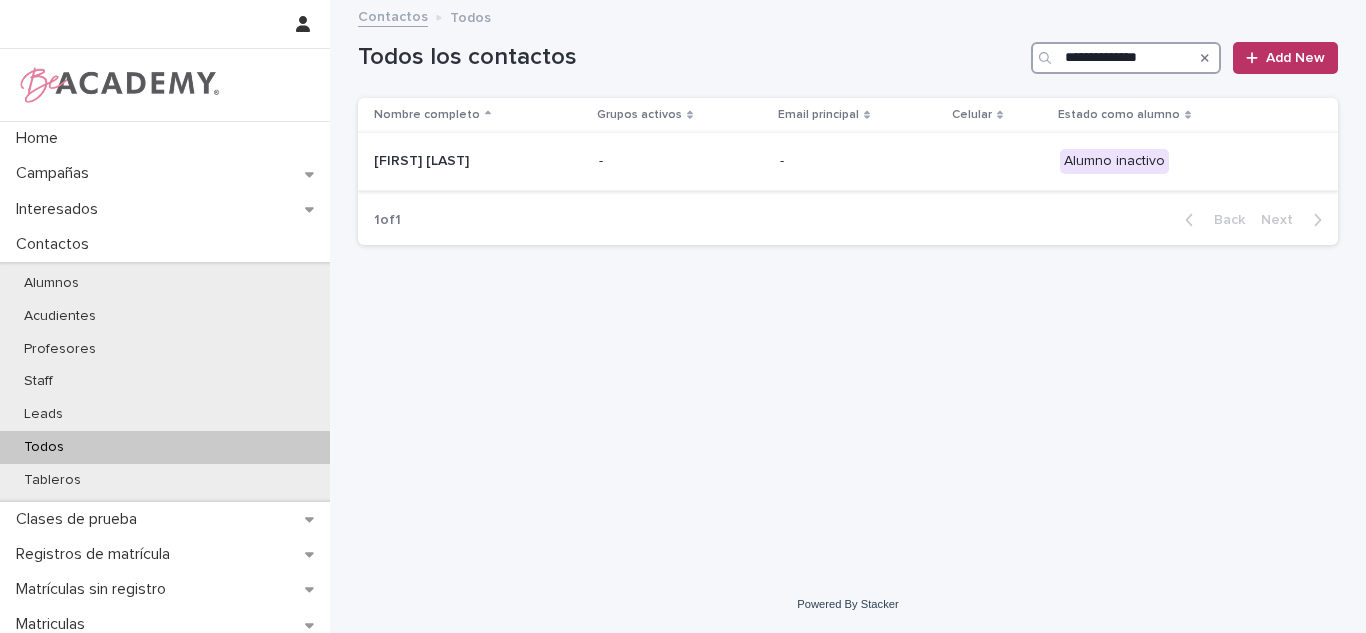type on "**********" 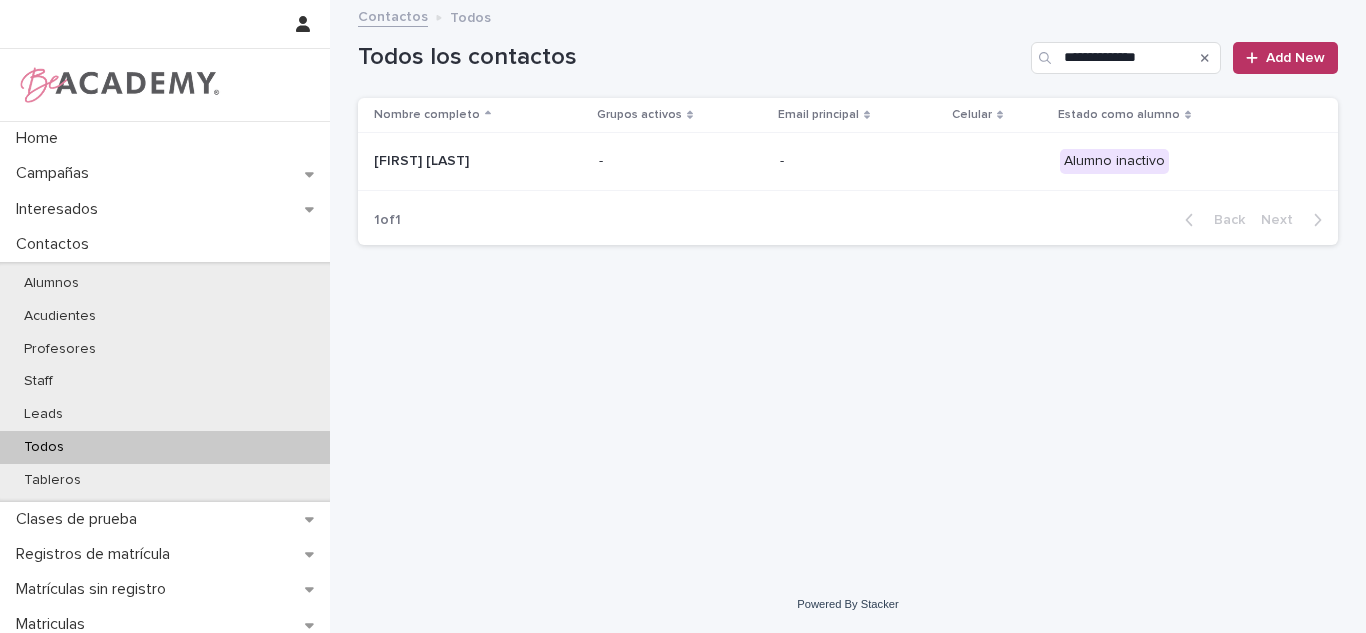 click on "-" at bounding box center (859, 161) 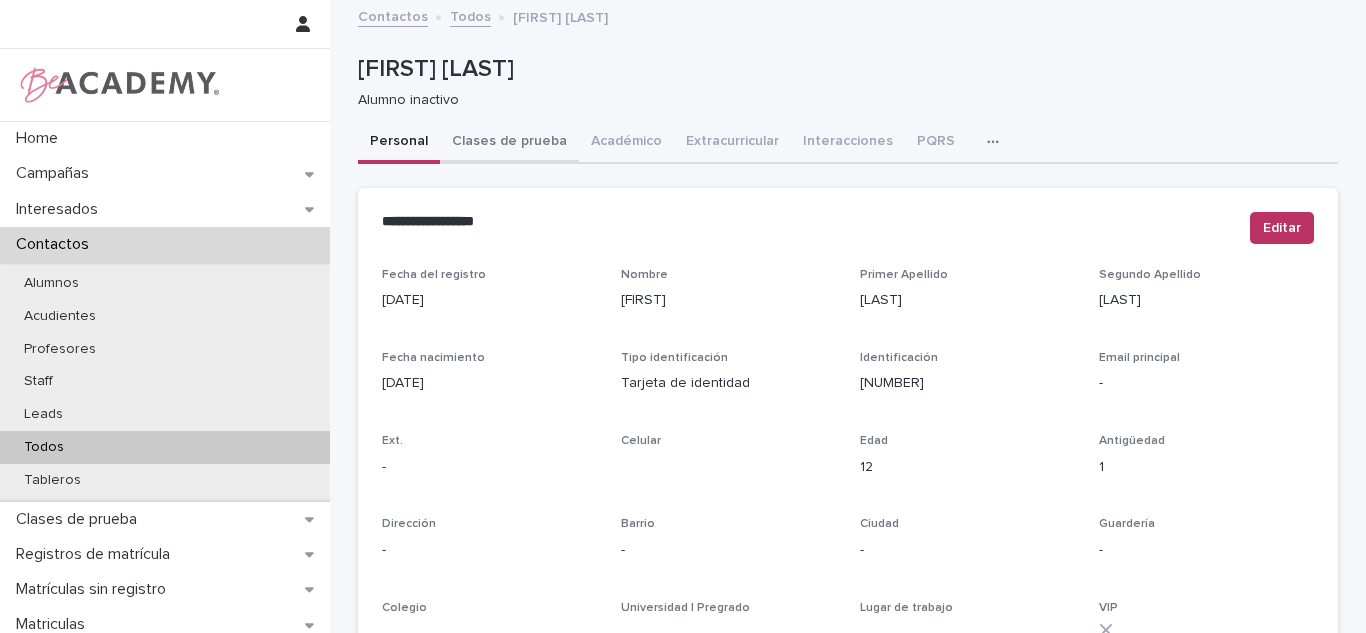click on "Clases de prueba" at bounding box center (509, 143) 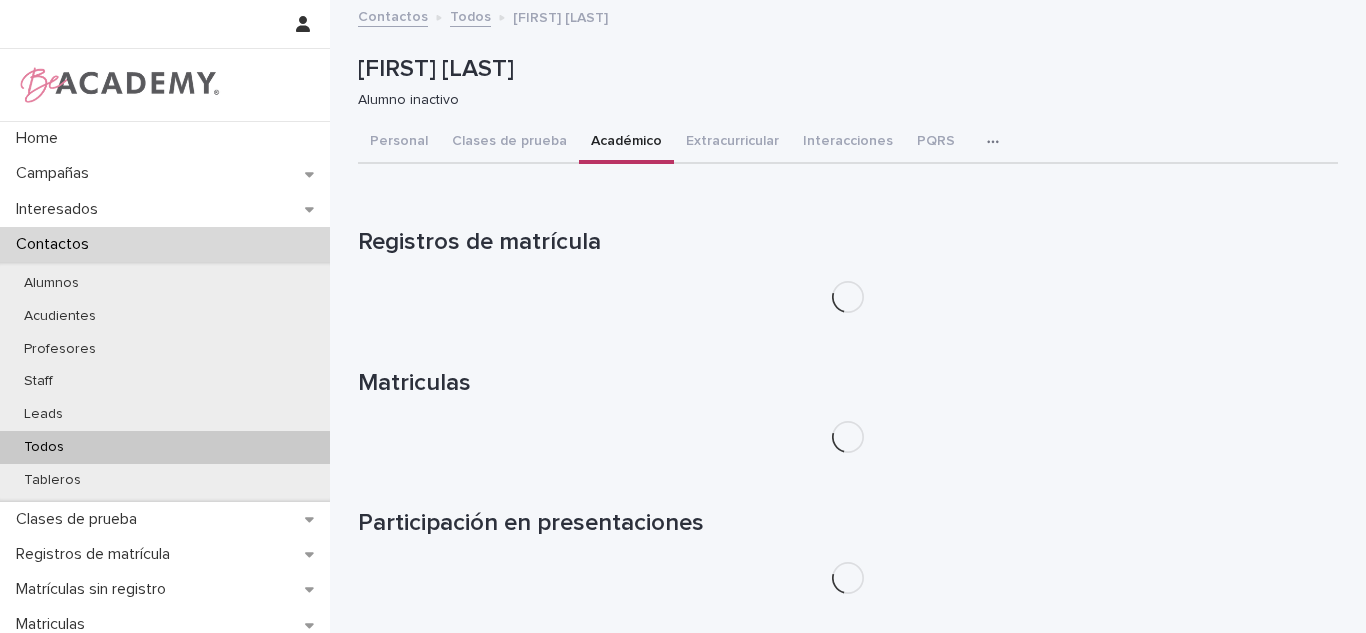 click on "Académico" at bounding box center (626, 143) 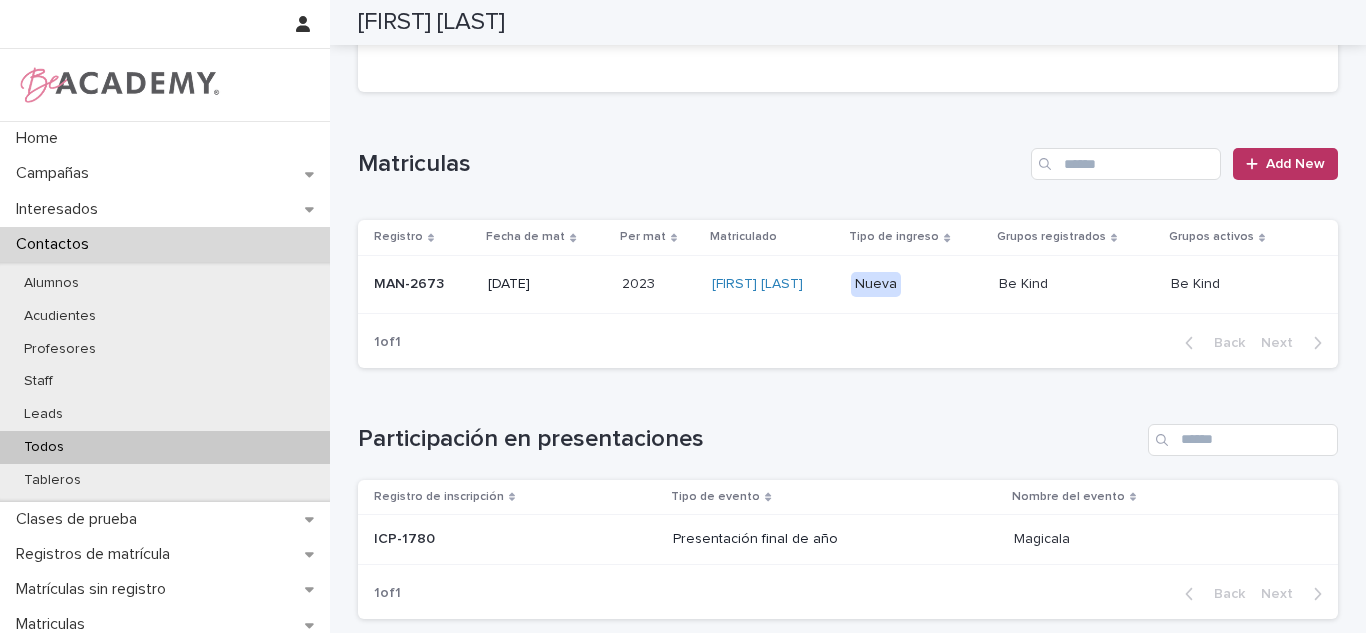 scroll, scrollTop: 0, scrollLeft: 0, axis: both 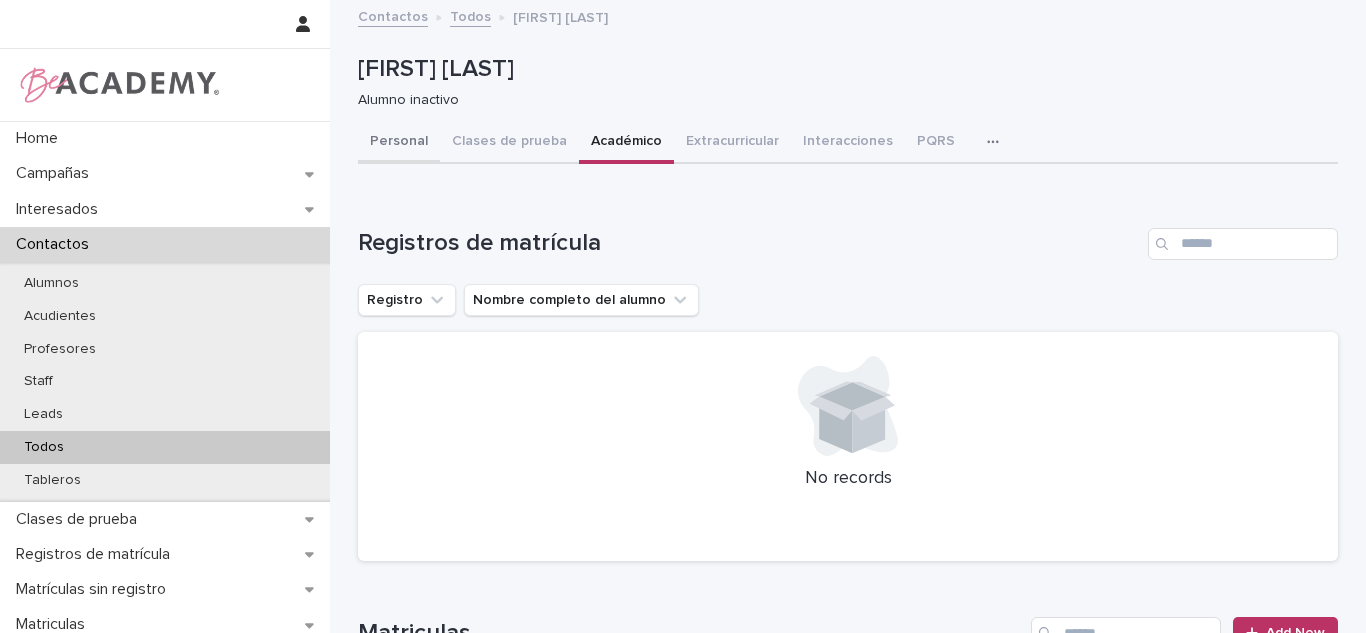 click on "Personal" at bounding box center (399, 143) 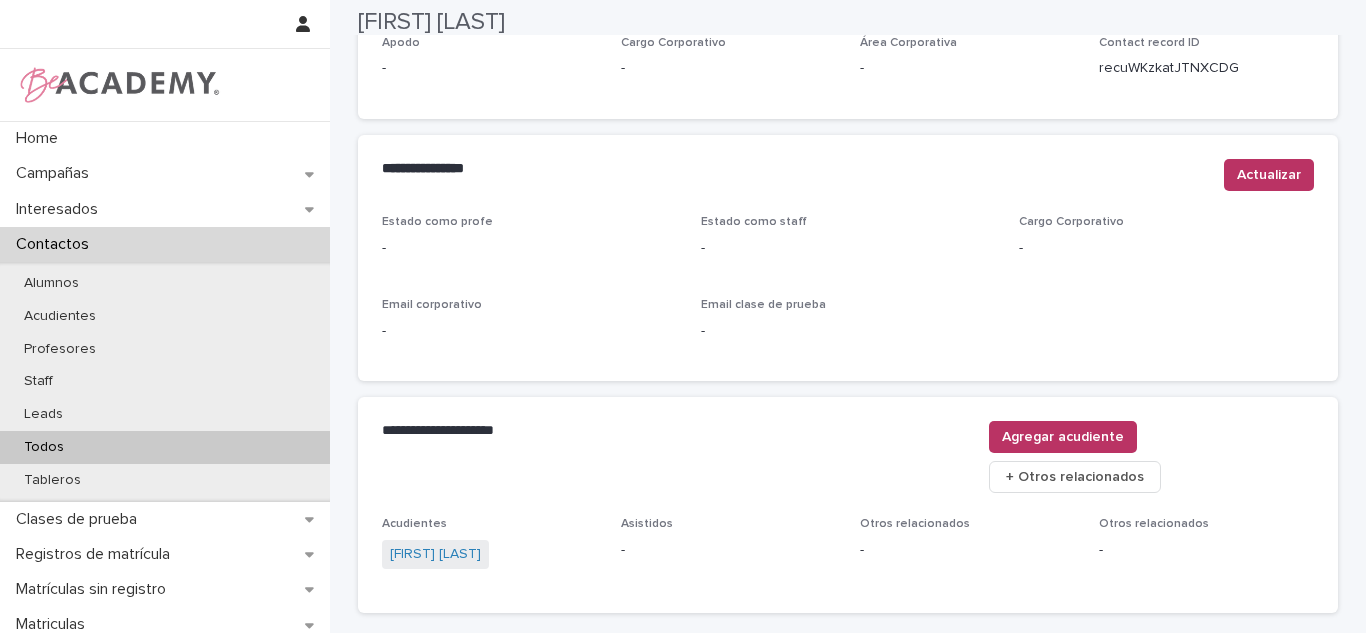 scroll, scrollTop: 775, scrollLeft: 0, axis: vertical 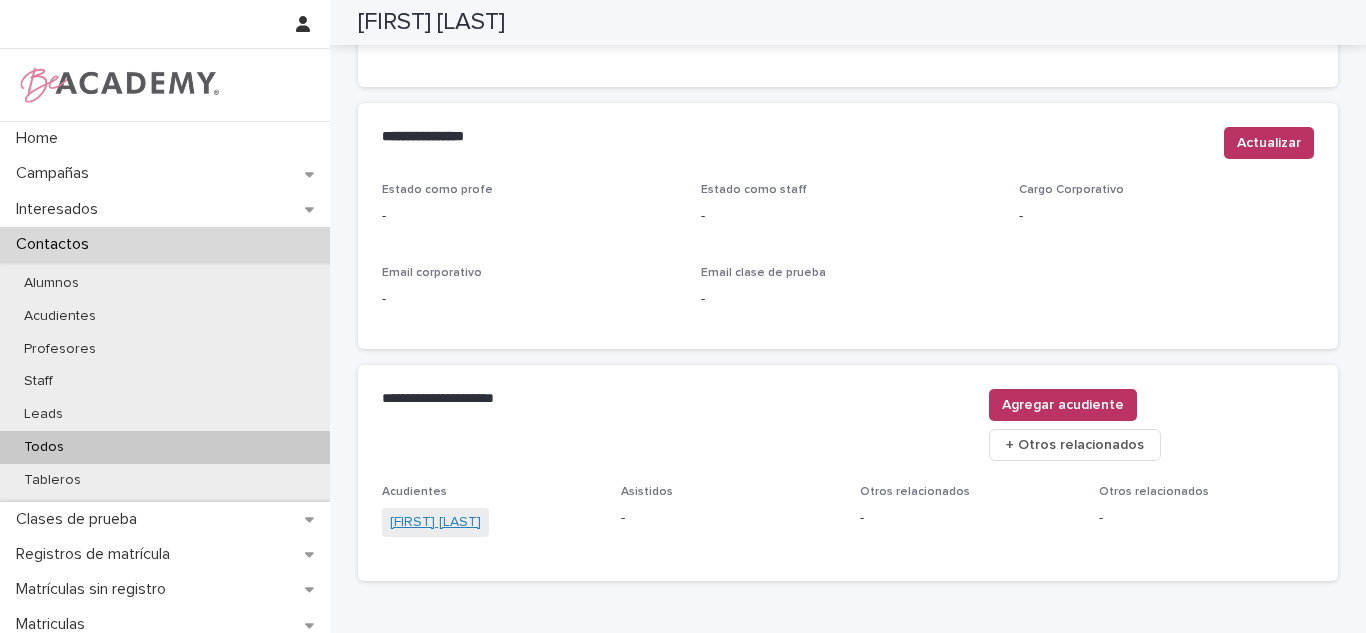 click on "Olga Helena Escorcia Arango" at bounding box center (435, 522) 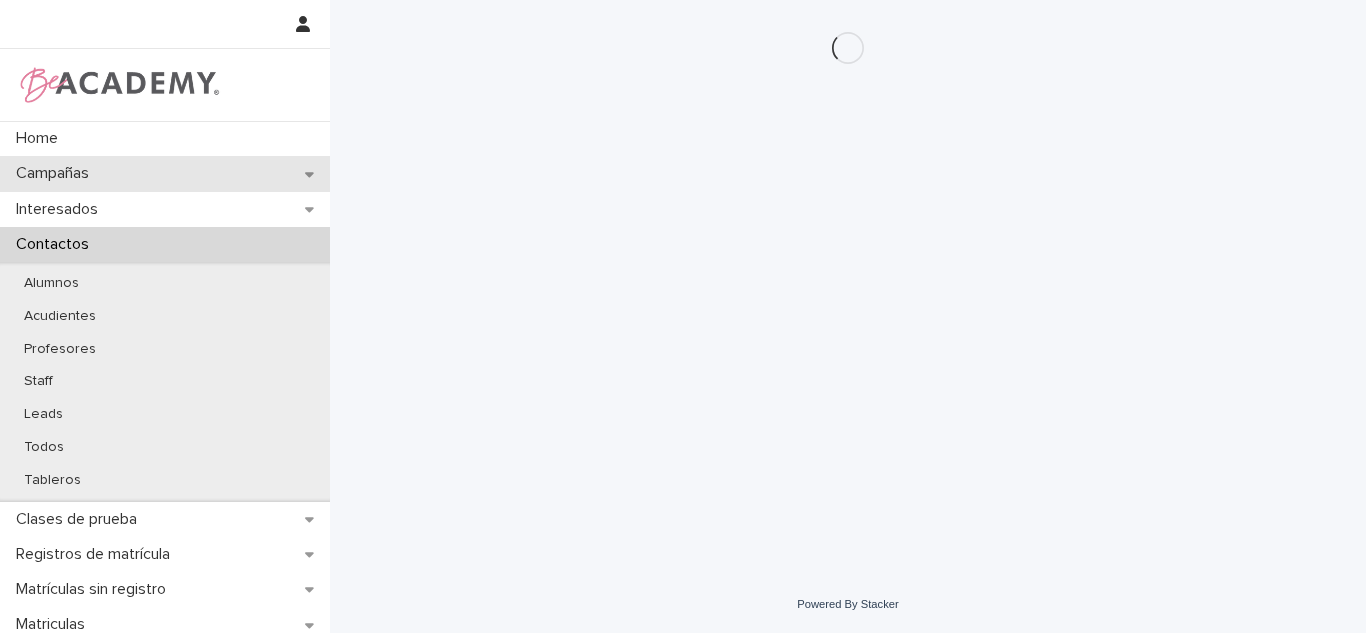 scroll, scrollTop: 0, scrollLeft: 0, axis: both 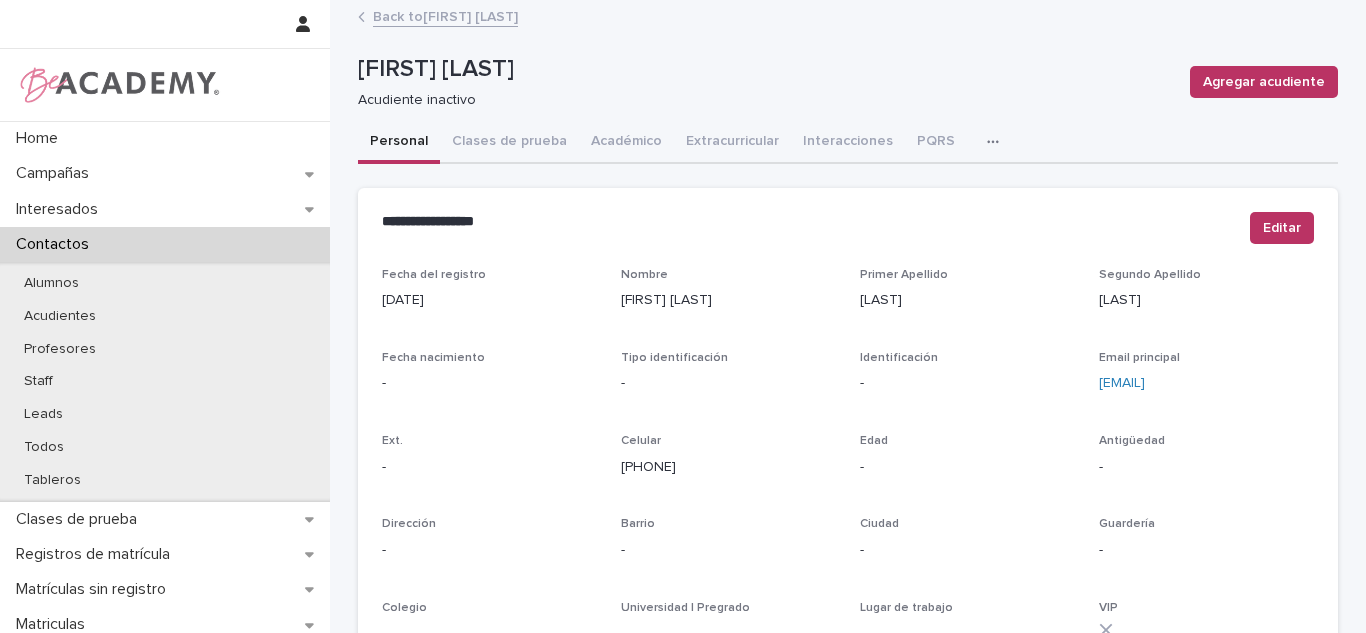 click on "Back to  Helena Piedrahita Escorcia" at bounding box center [445, 15] 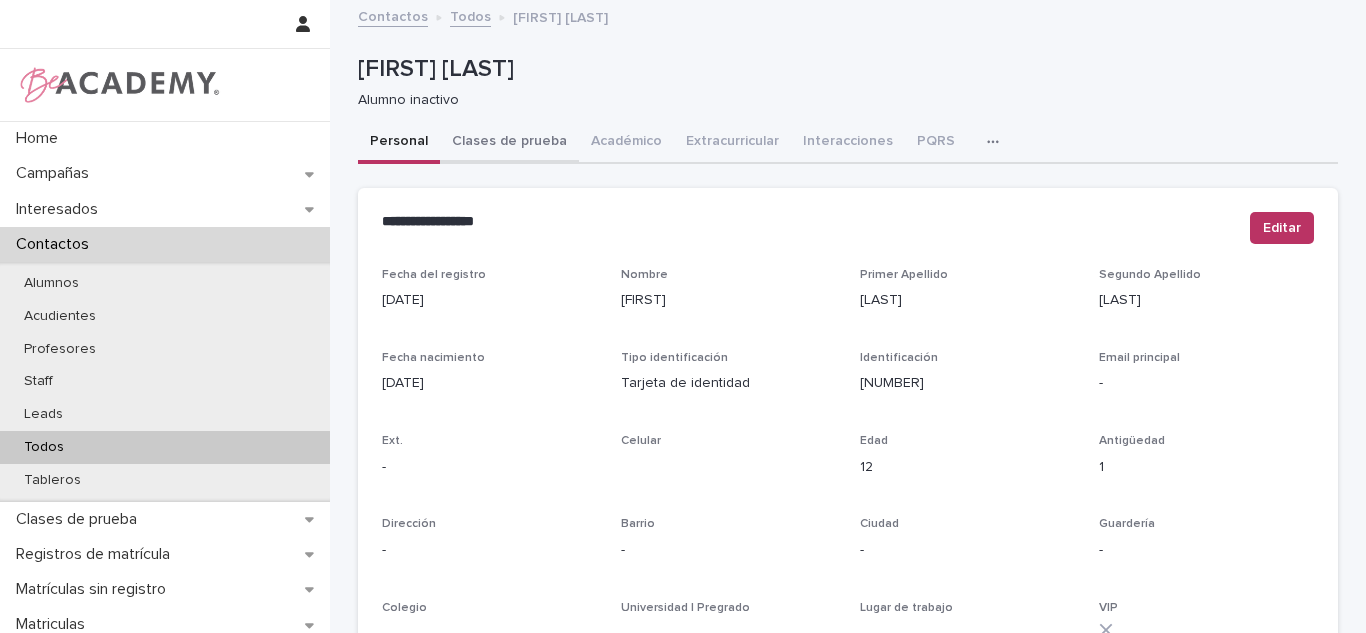 click on "Clases de prueba" at bounding box center (509, 143) 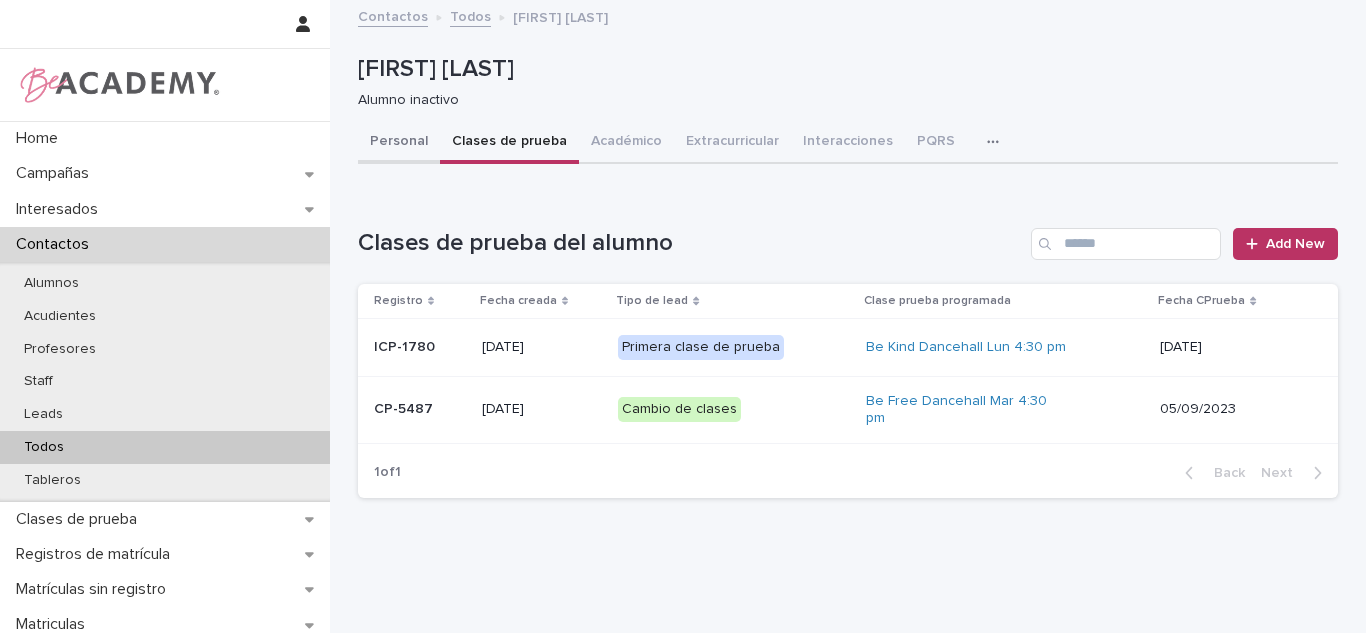 click on "Personal" at bounding box center (399, 143) 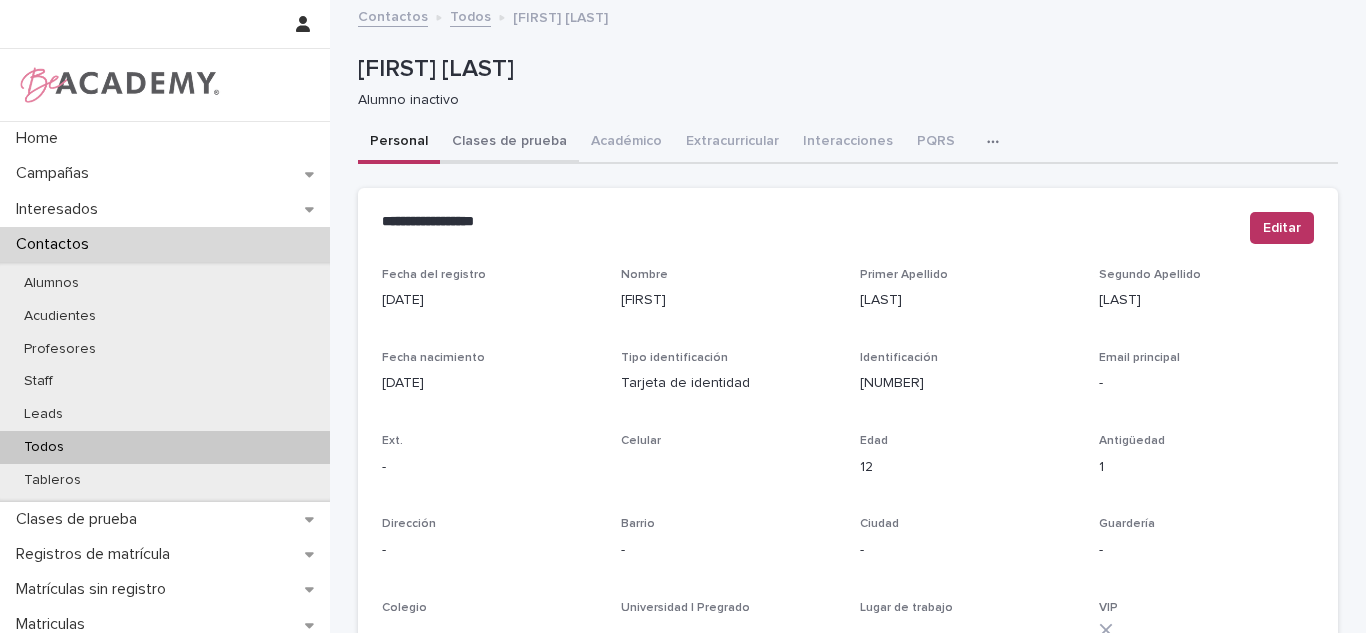 click on "Clases de prueba" at bounding box center (509, 143) 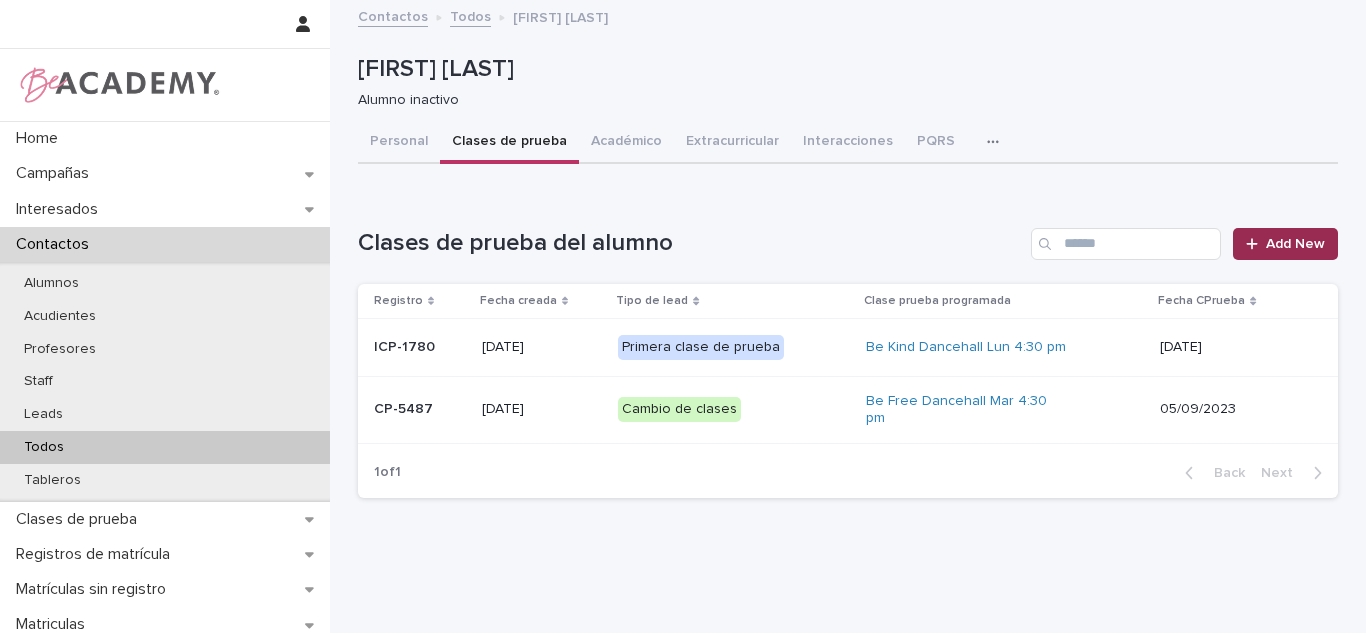 click at bounding box center [1256, 244] 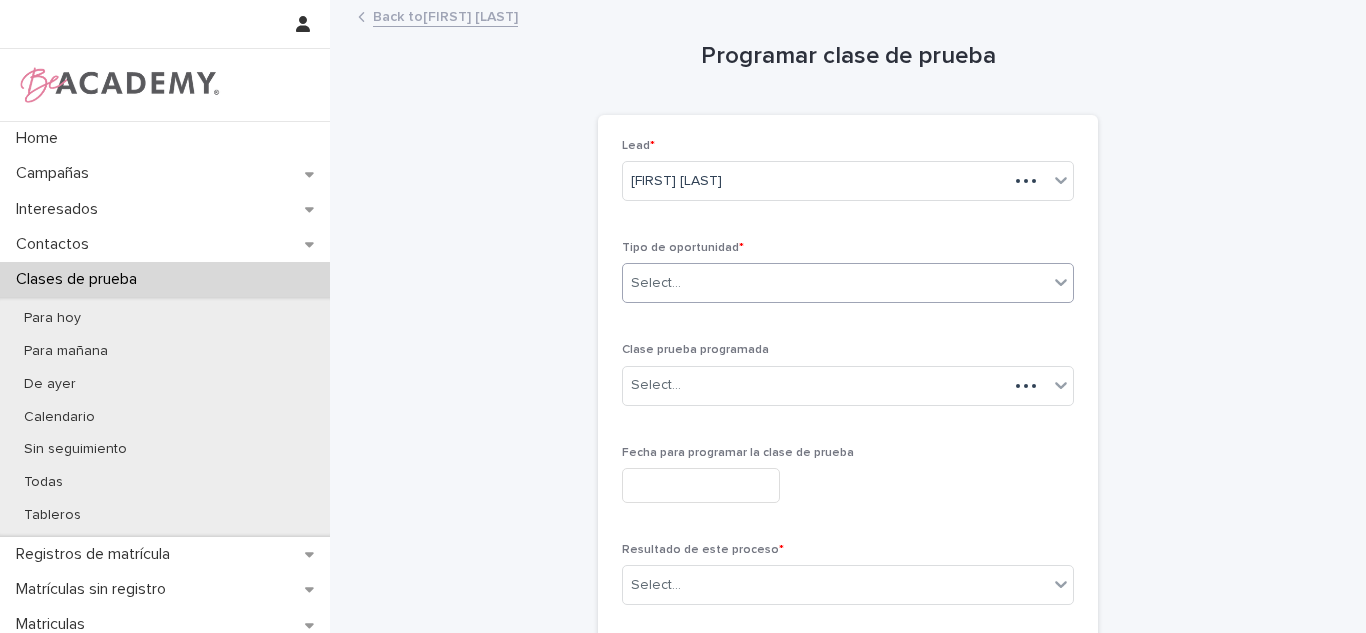 click on "Select..." at bounding box center (835, 283) 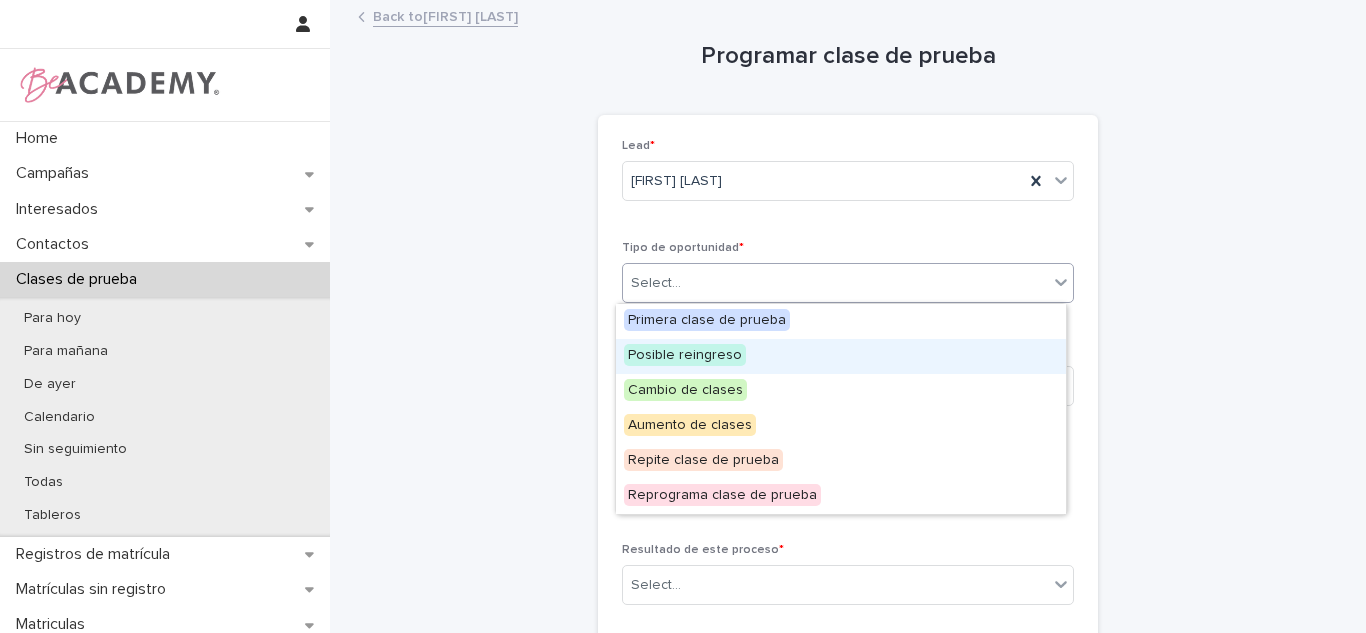 click on "Posible reingreso" at bounding box center [685, 355] 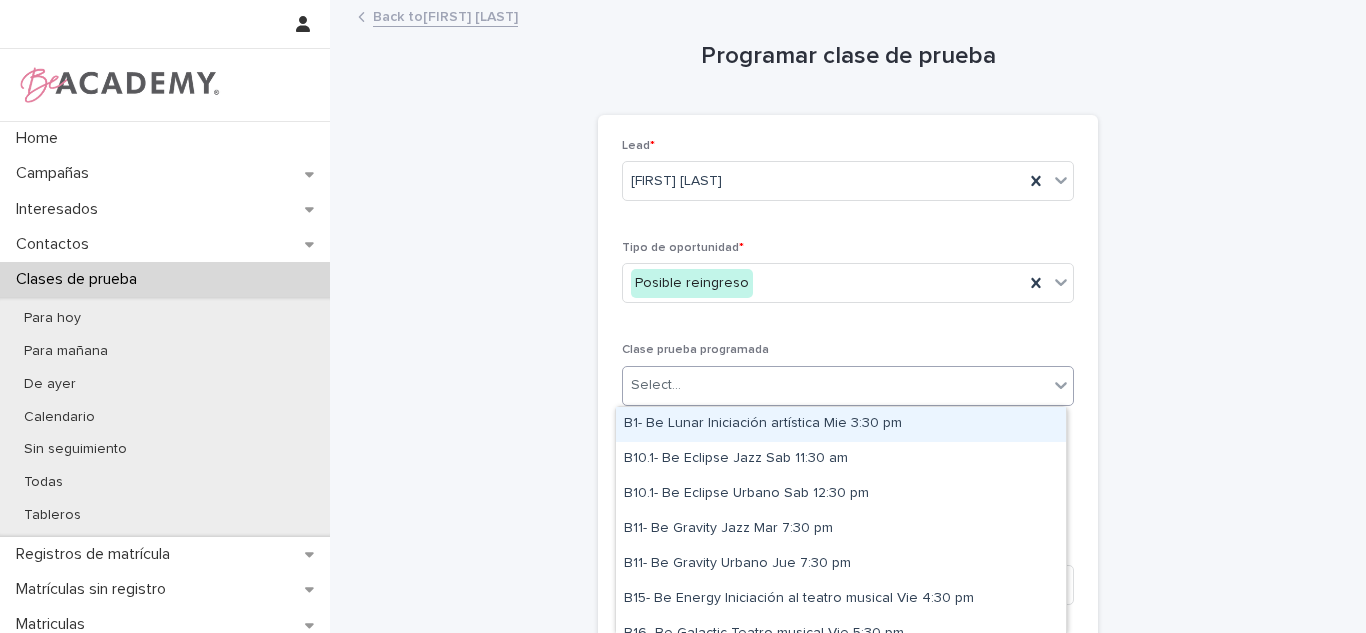 click on "Select..." at bounding box center (835, 385) 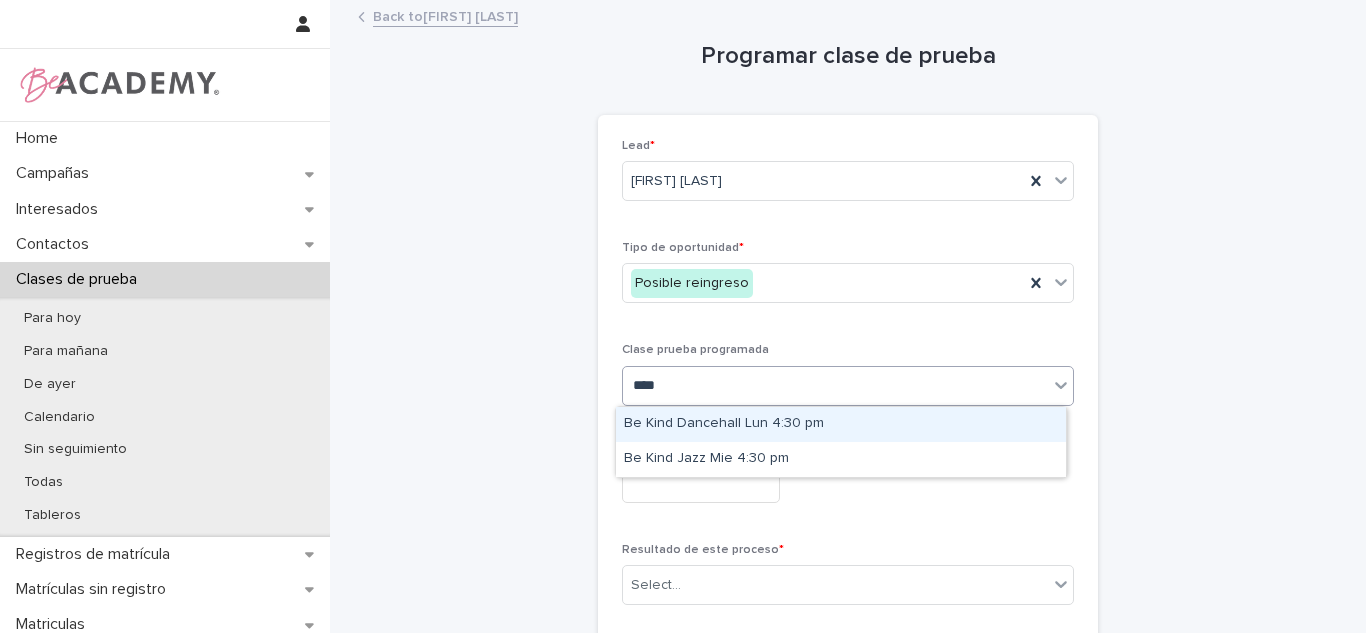 type on "*****" 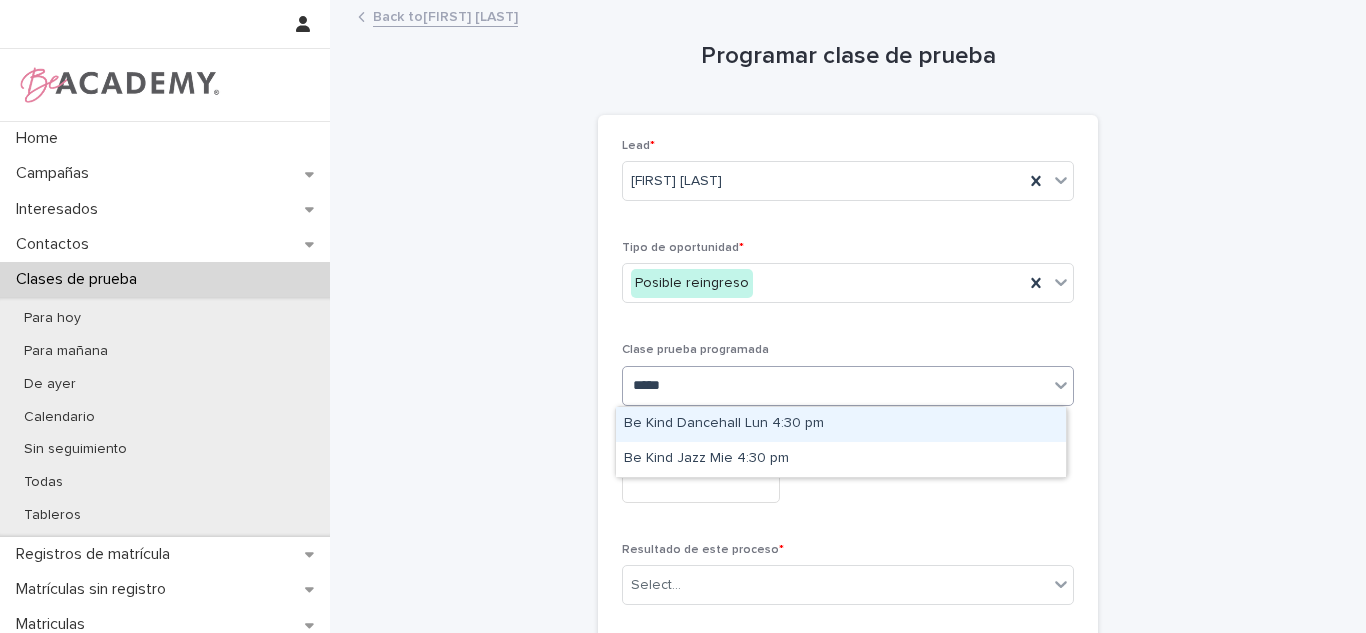 click on "Be Kind Dancehall Lun 4:30 pm" at bounding box center (841, 424) 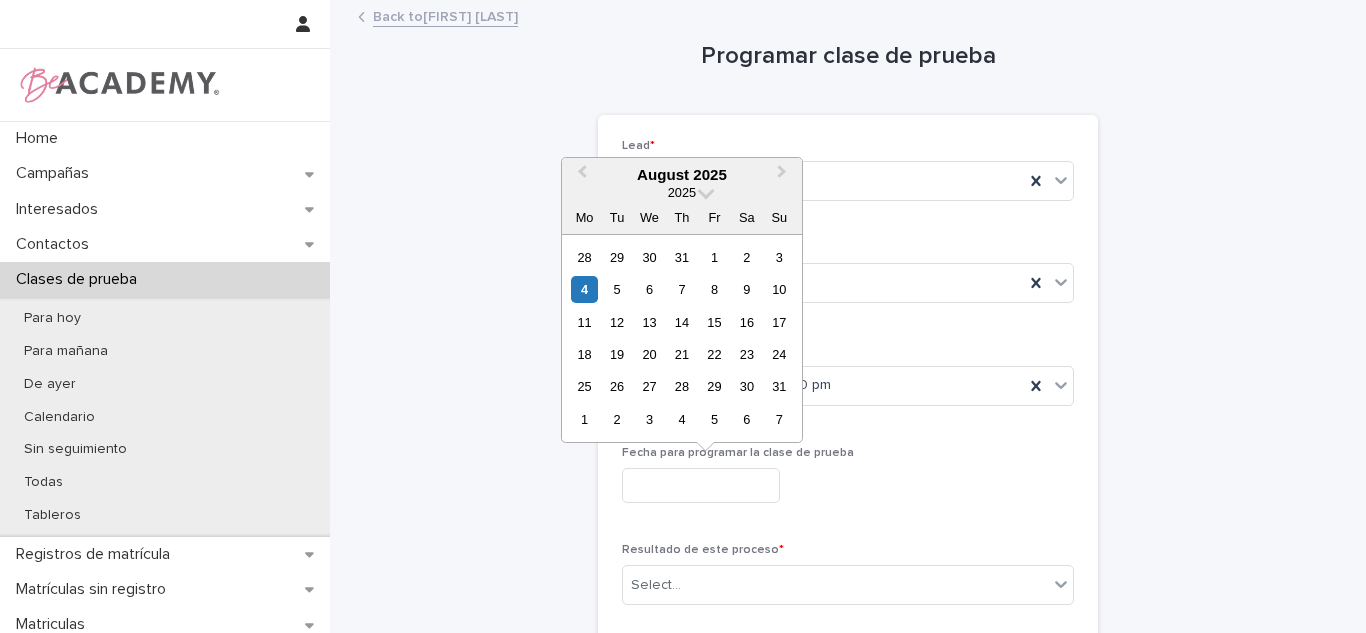 click at bounding box center [701, 485] 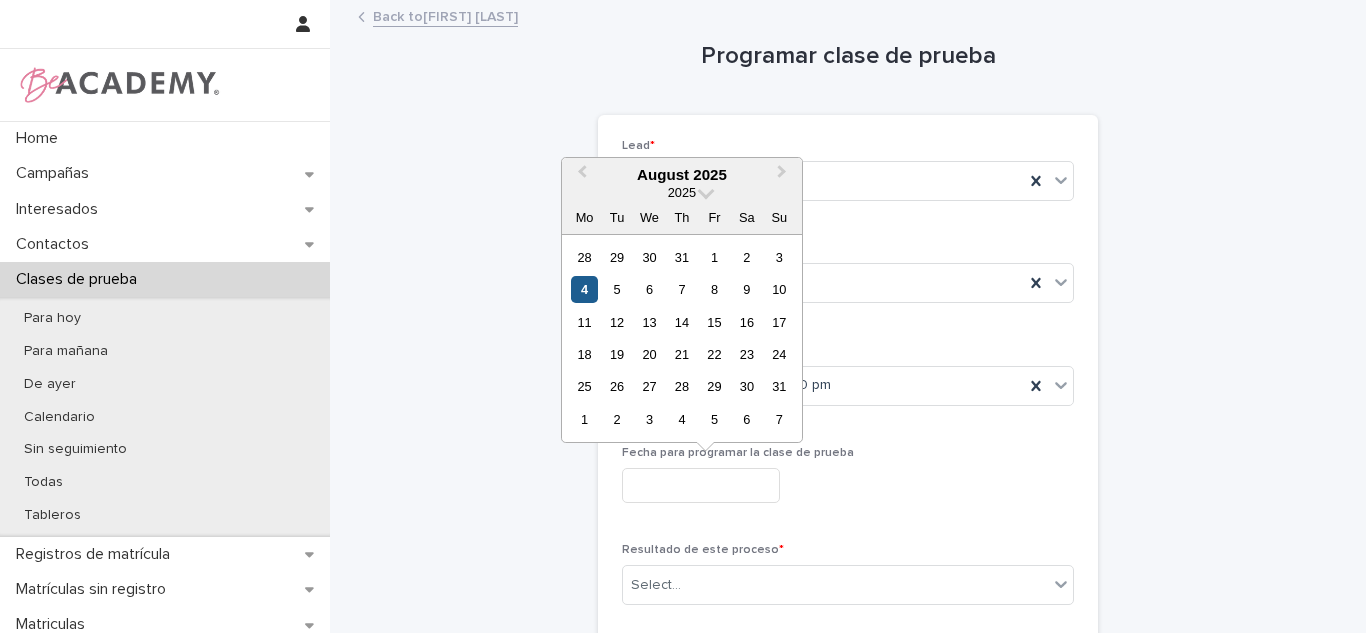 click on "4" at bounding box center [584, 289] 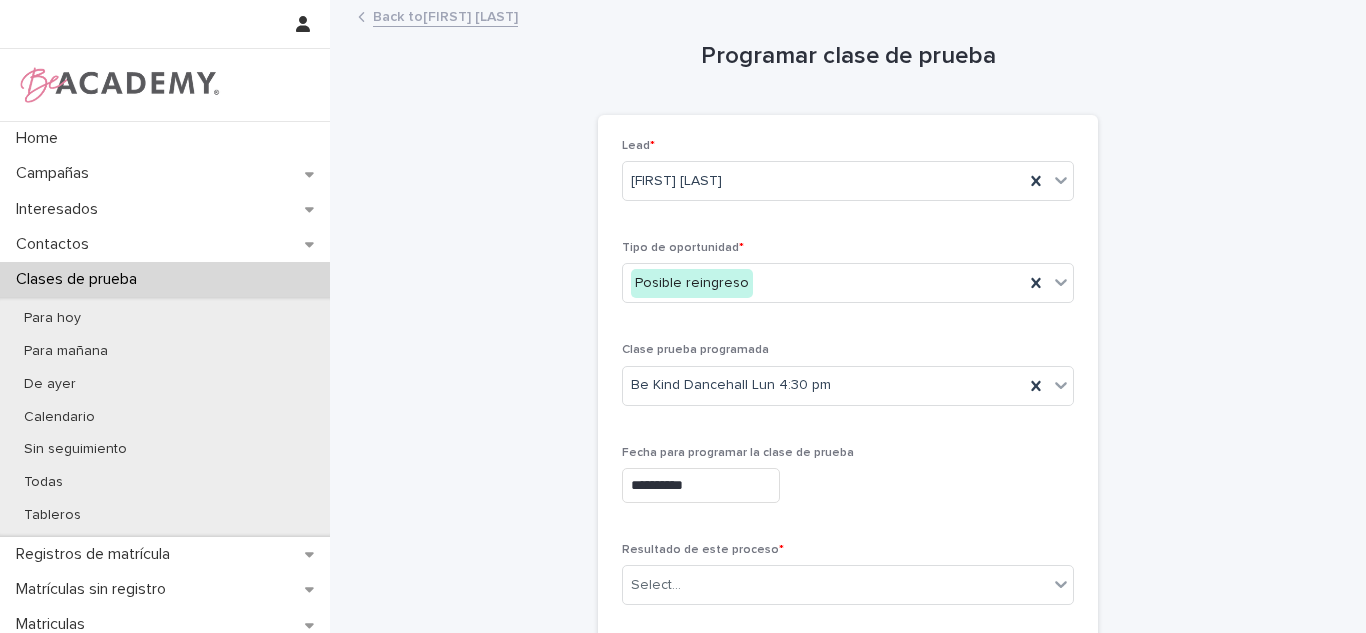 scroll, scrollTop: 179, scrollLeft: 0, axis: vertical 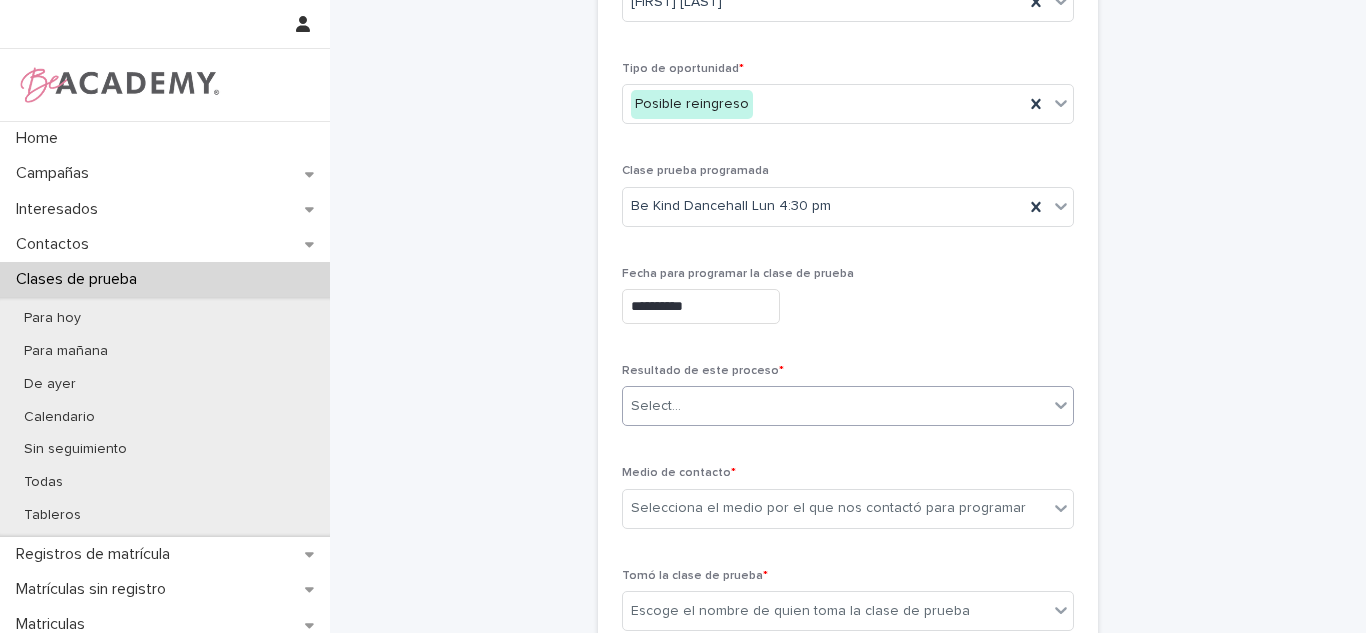 click on "Select..." at bounding box center [835, 406] 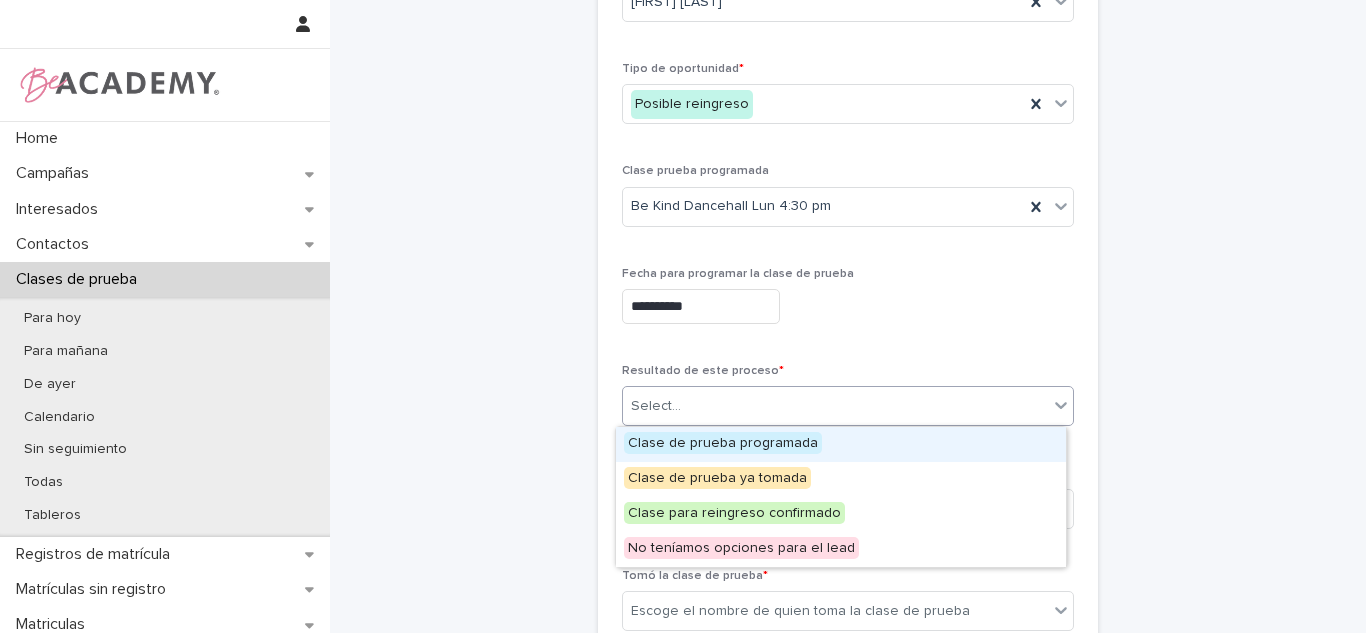 click on "Clase de prueba programada" at bounding box center (723, 443) 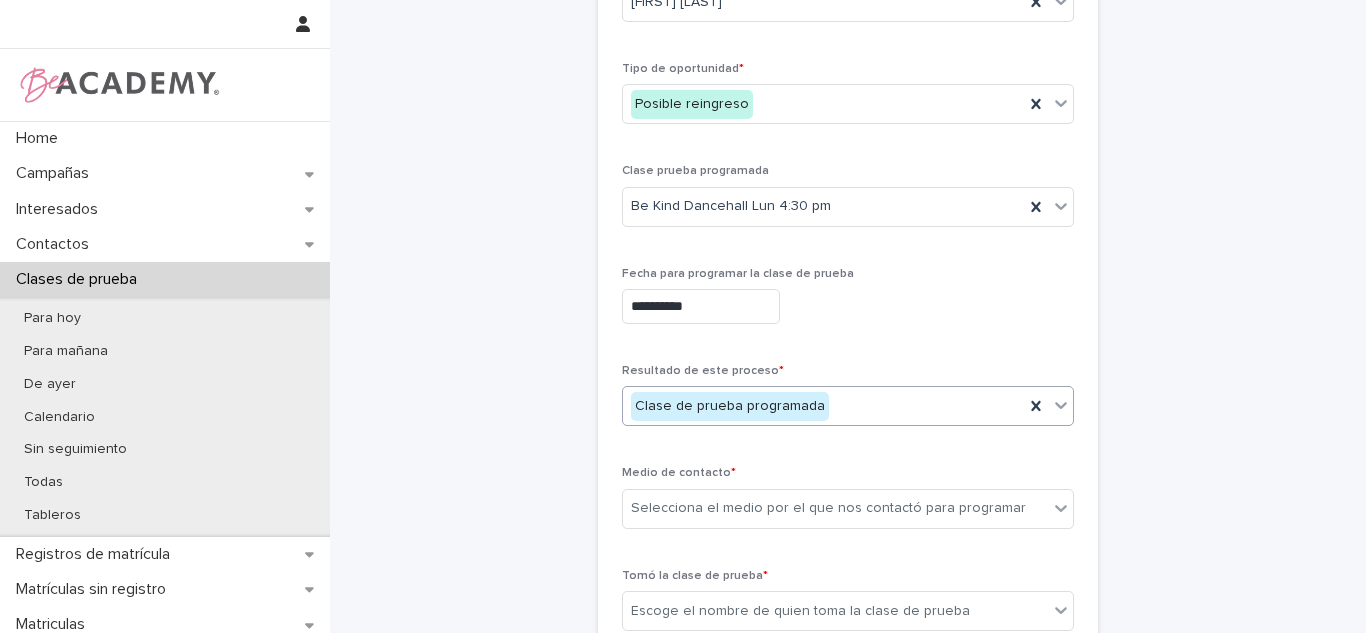 scroll, scrollTop: 459, scrollLeft: 0, axis: vertical 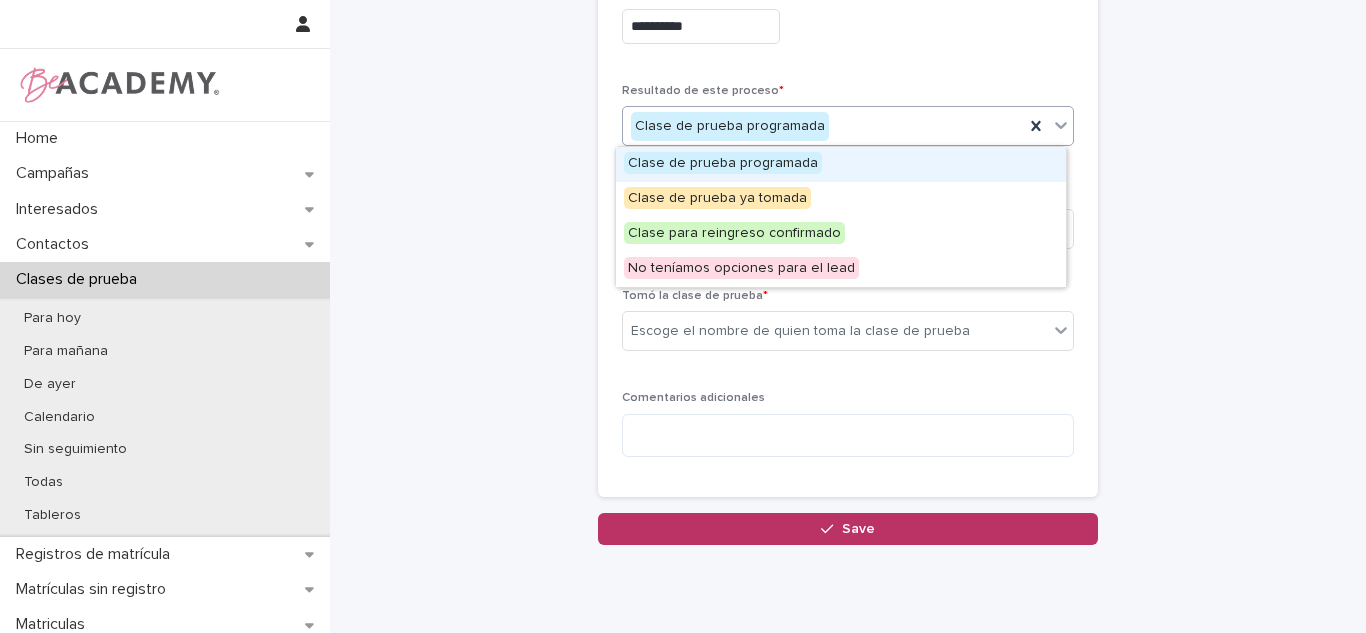 click on "Clase de prueba programada" at bounding box center [730, 126] 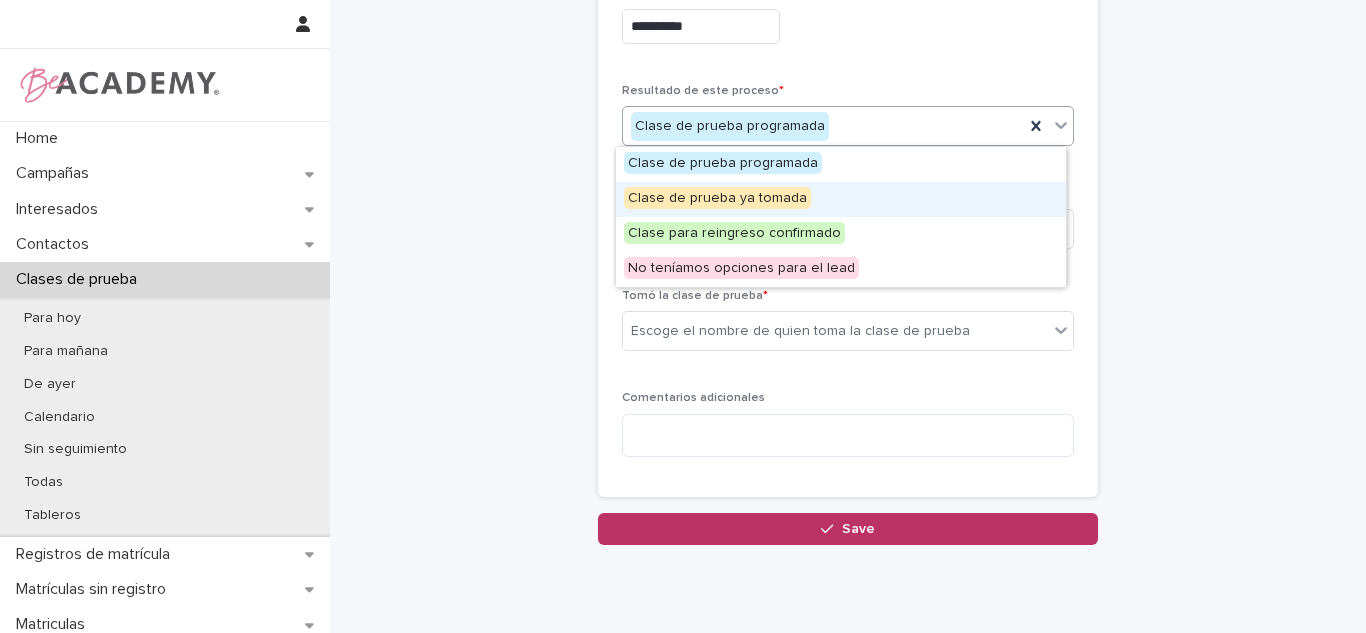 click on "Clase de prueba ya tomada" at bounding box center [717, 198] 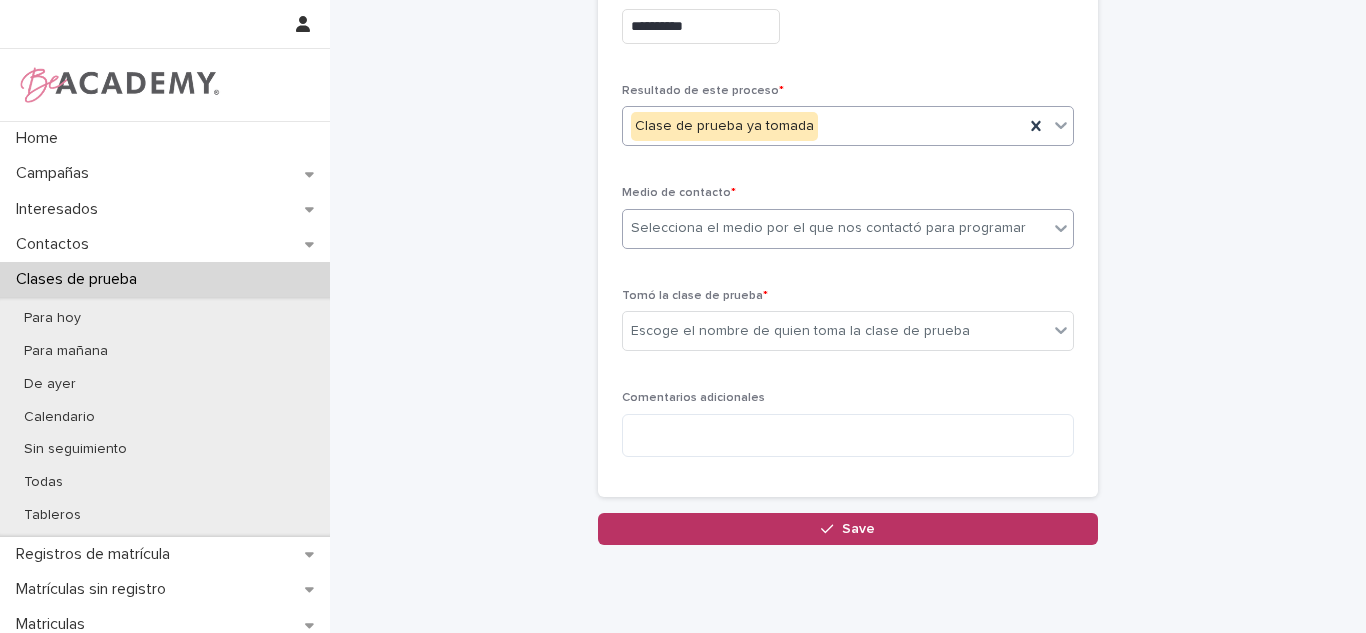 click on "Selecciona el medio por el que nos contactó para programar" at bounding box center [828, 228] 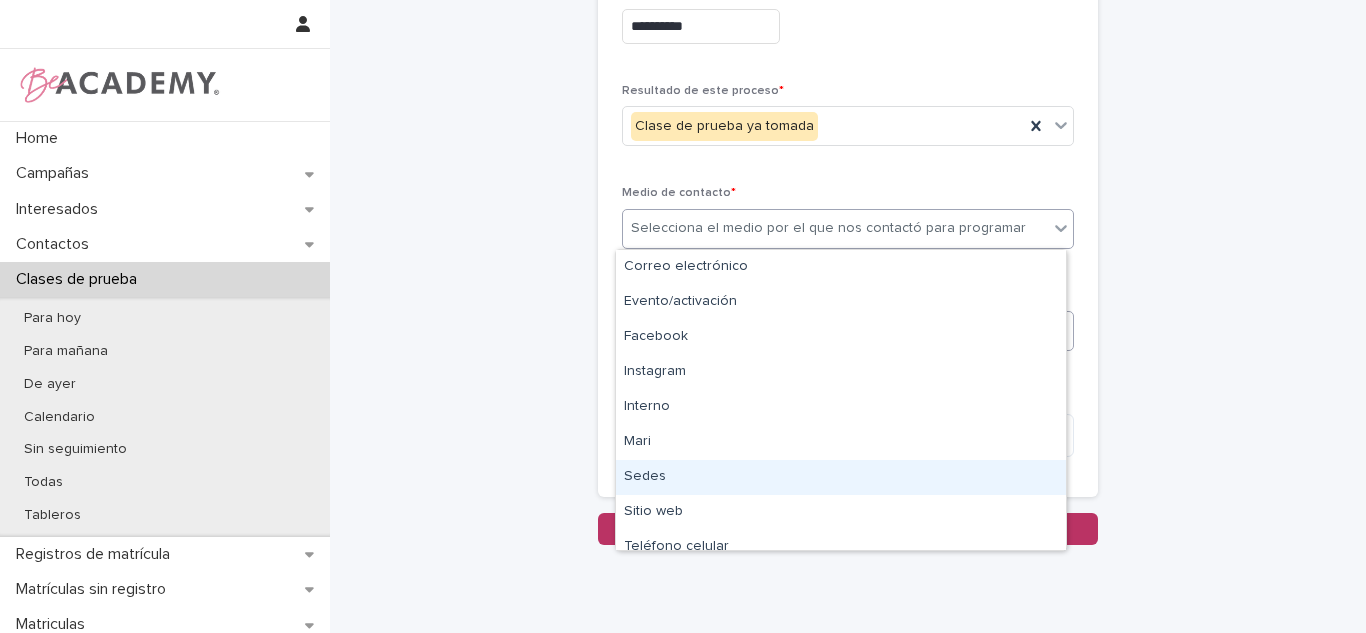 click on "Sedes" at bounding box center (841, 477) 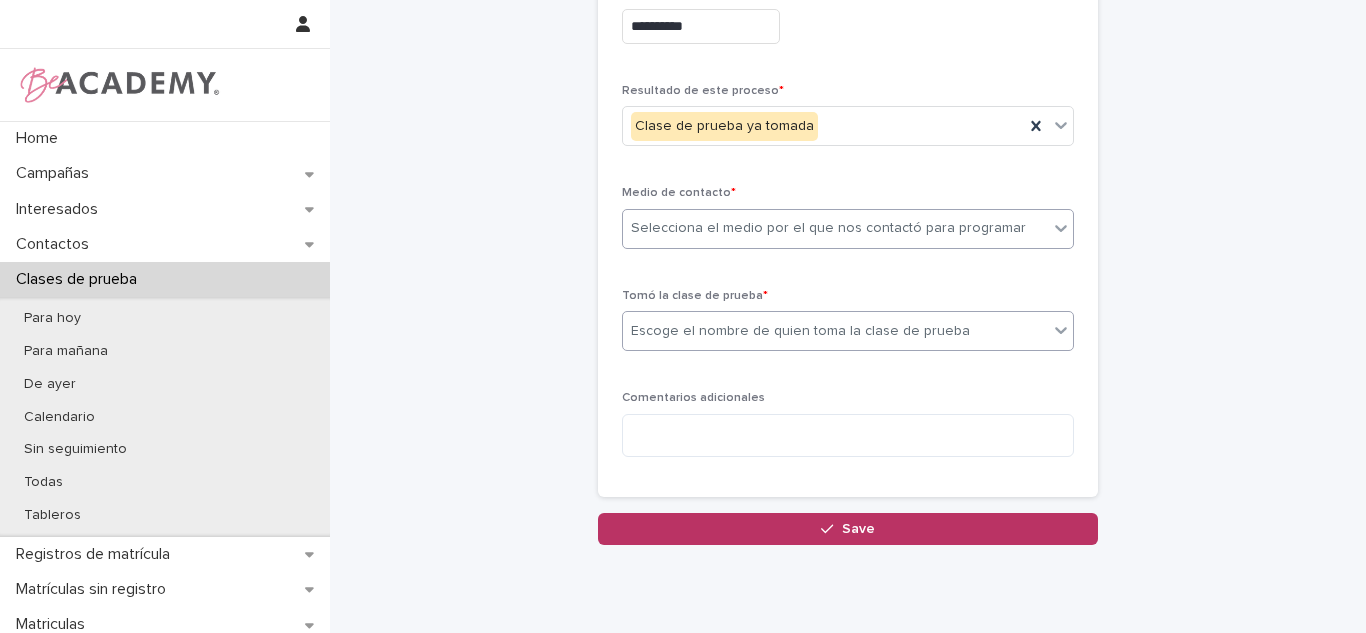 click on "Escoge el nombre de quien toma la clase de prueba" at bounding box center (800, 331) 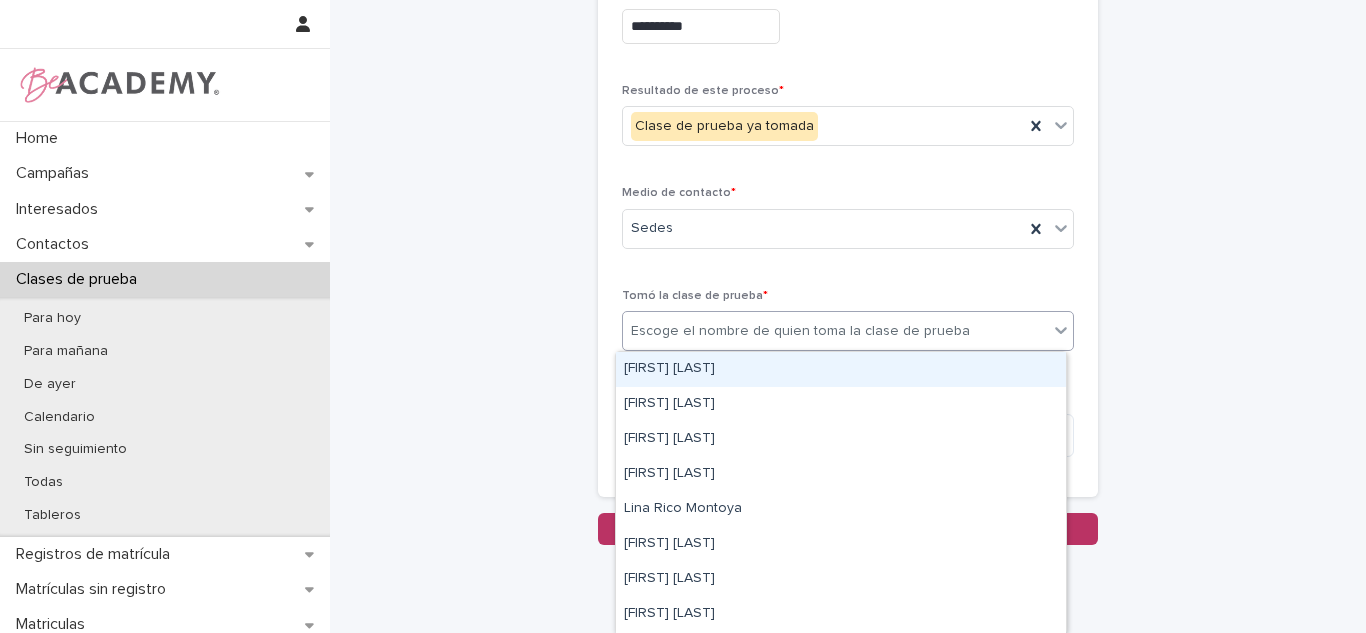click on "Carolina Castillo Cuadrado" at bounding box center [841, 369] 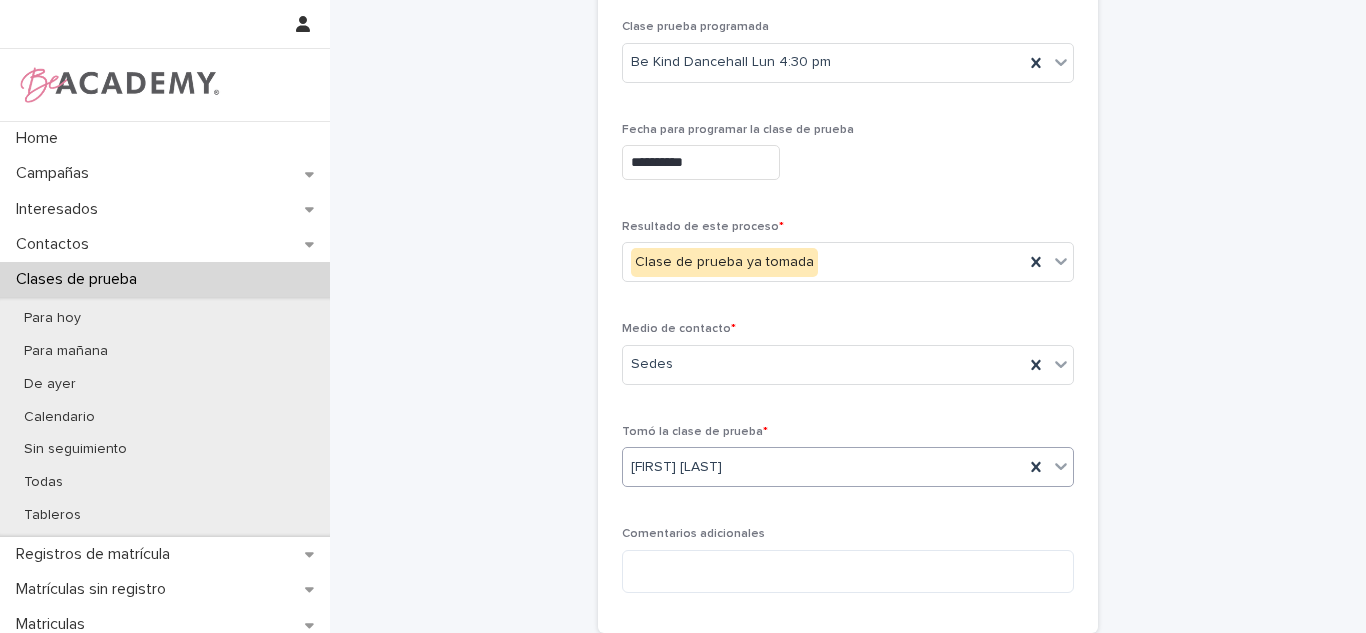 scroll, scrollTop: 527, scrollLeft: 0, axis: vertical 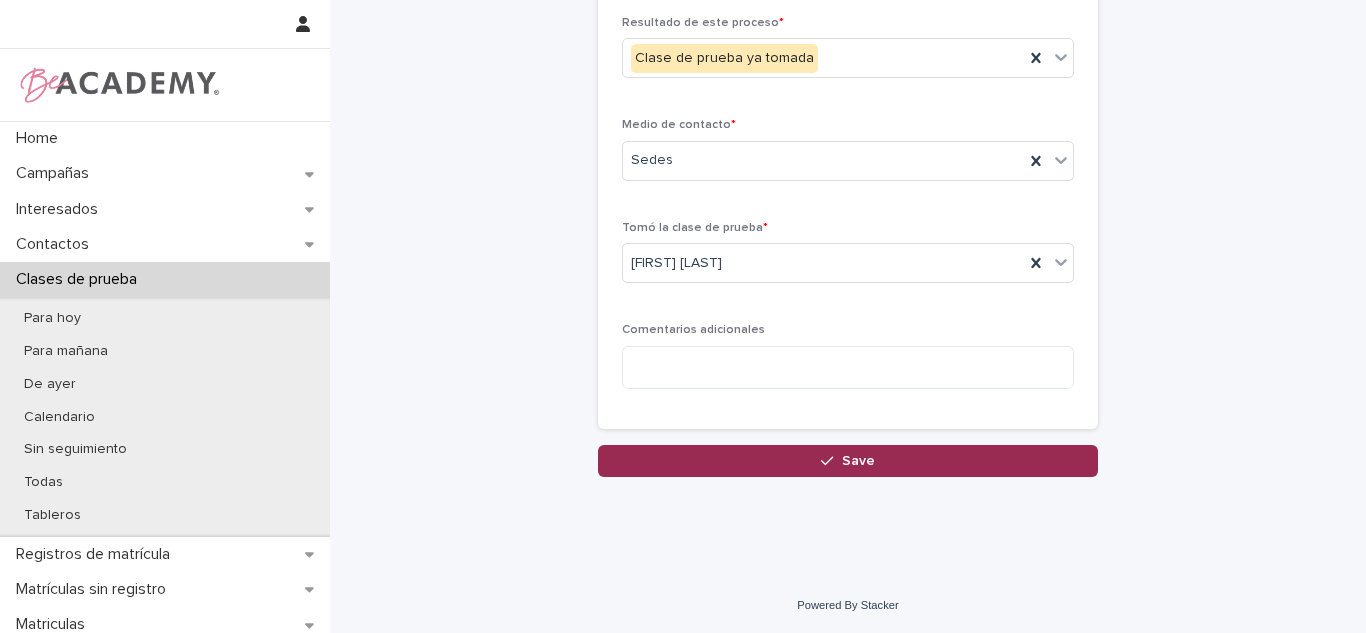 click on "Save" at bounding box center (848, 461) 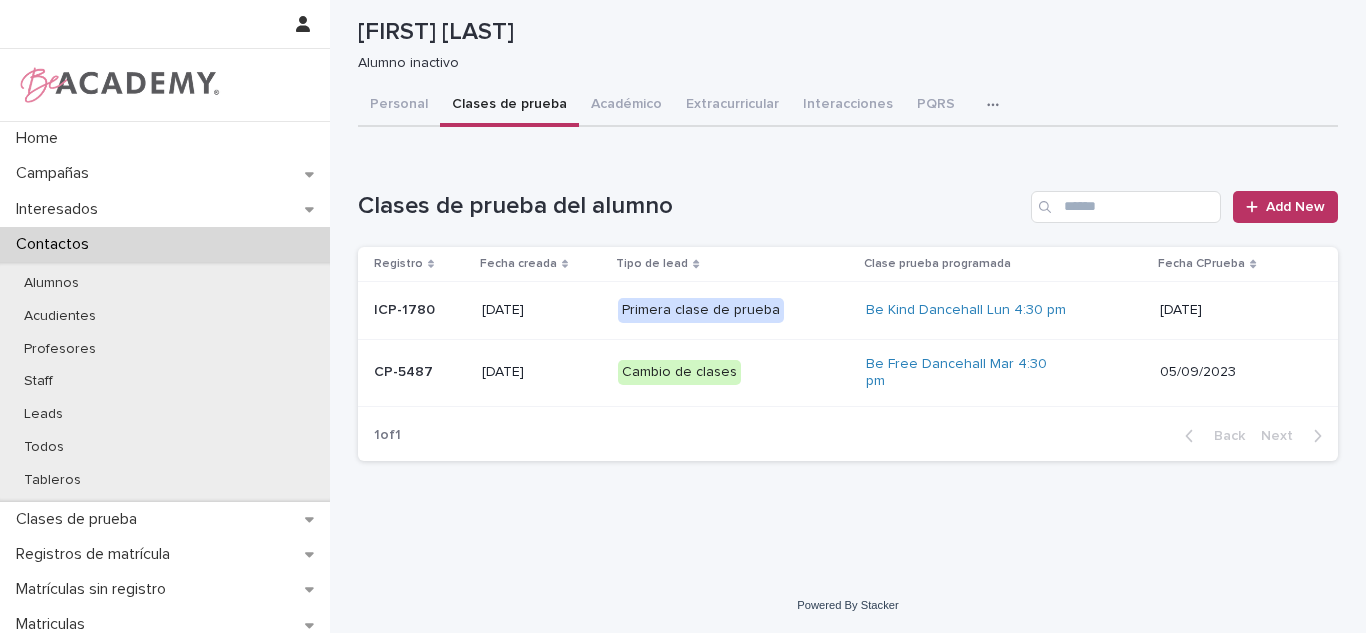 scroll, scrollTop: 0, scrollLeft: 0, axis: both 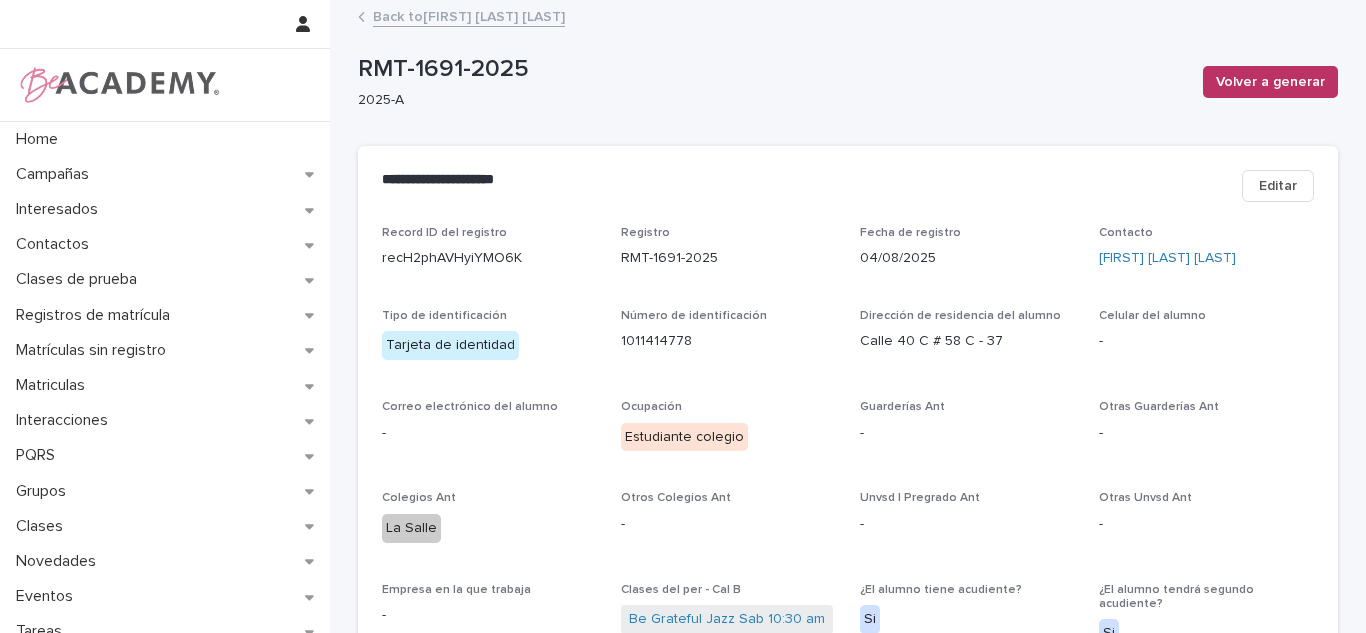 click on "Back to  [FIRST] [LAST] [LAST]" at bounding box center (469, 15) 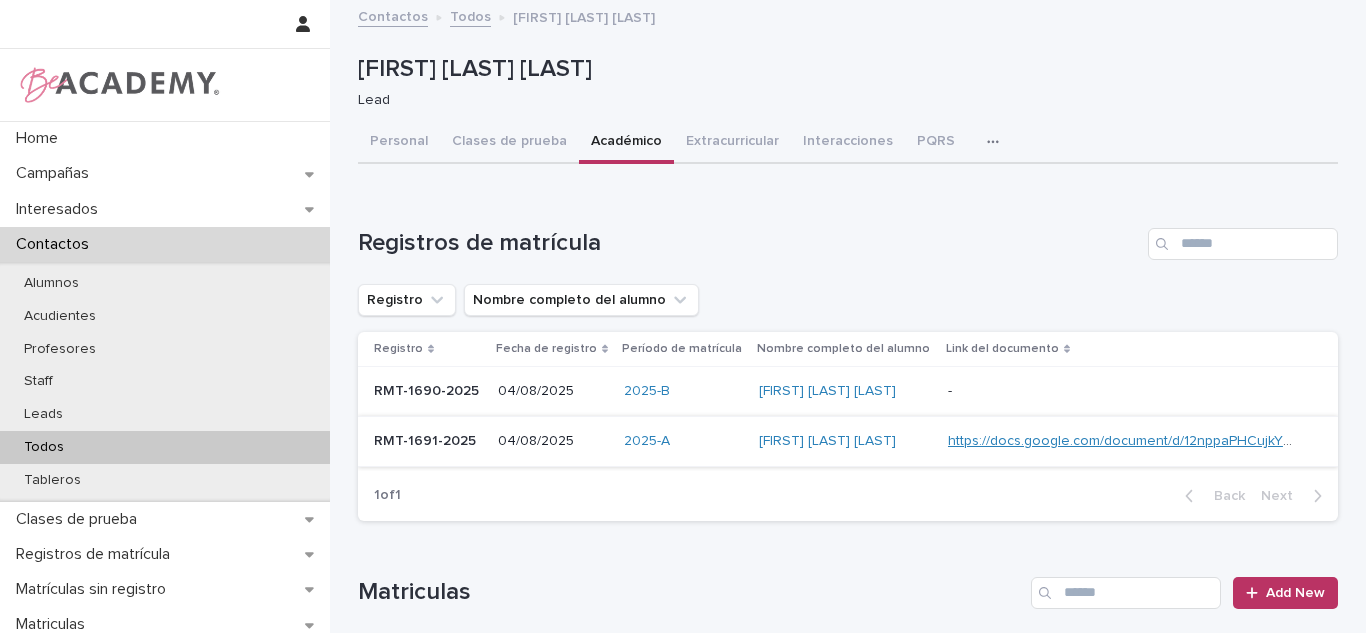 click on "https://docs.google.com/document/d/12nppaPHCujkY9FDNno69cWXG3PISZNA6C7oHZ26-_iQ" at bounding box center [1247, 441] 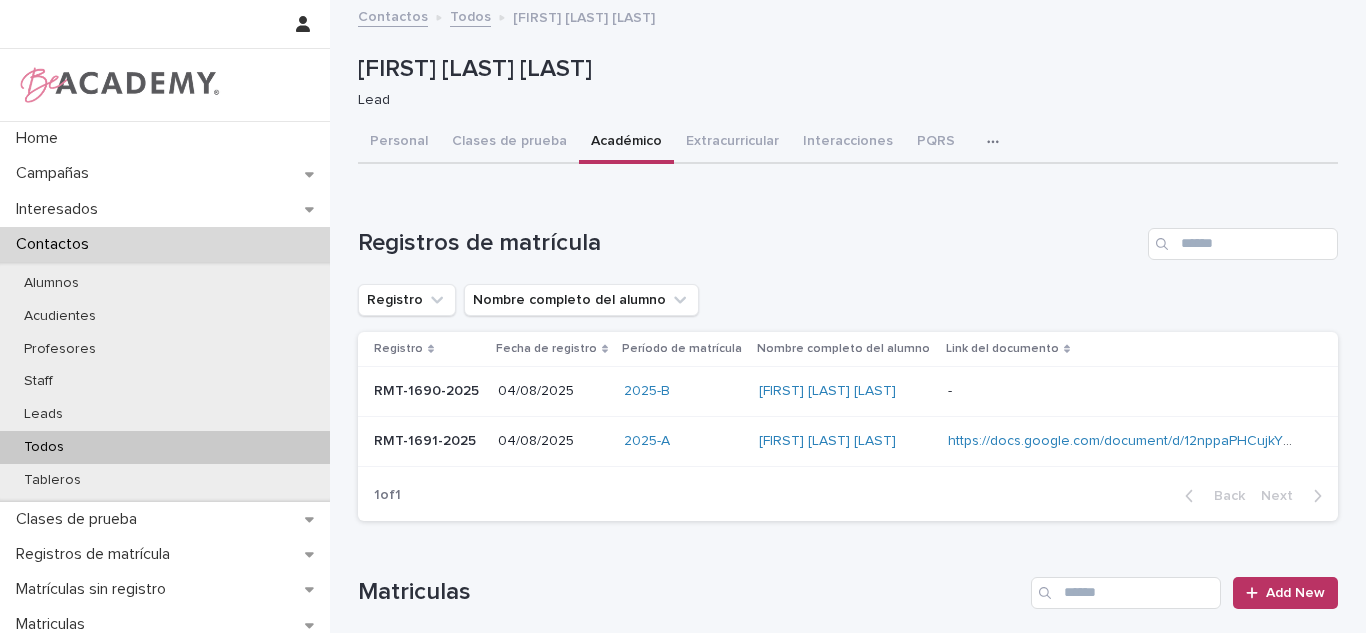 scroll, scrollTop: 0, scrollLeft: 0, axis: both 